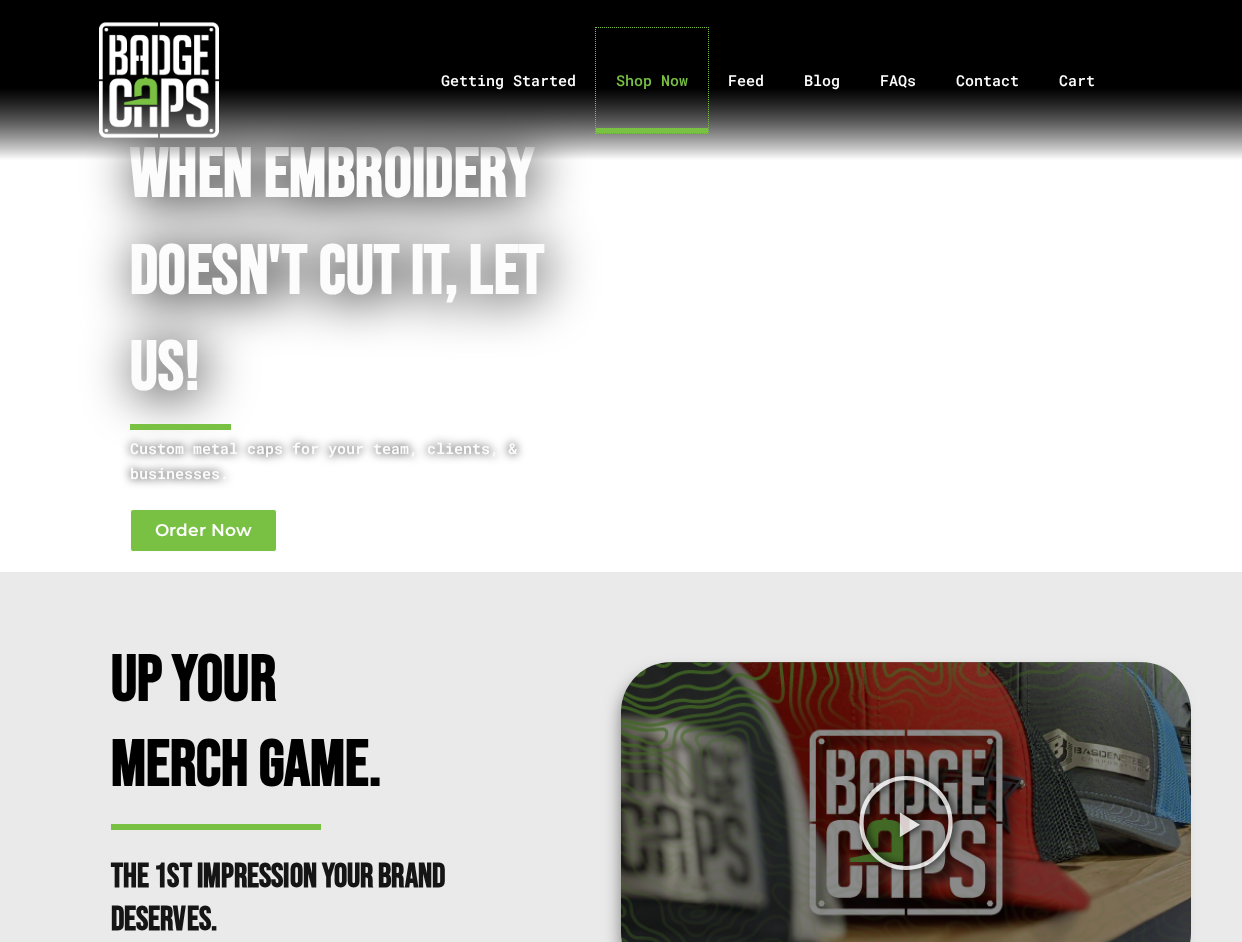 click on "Shop Now" 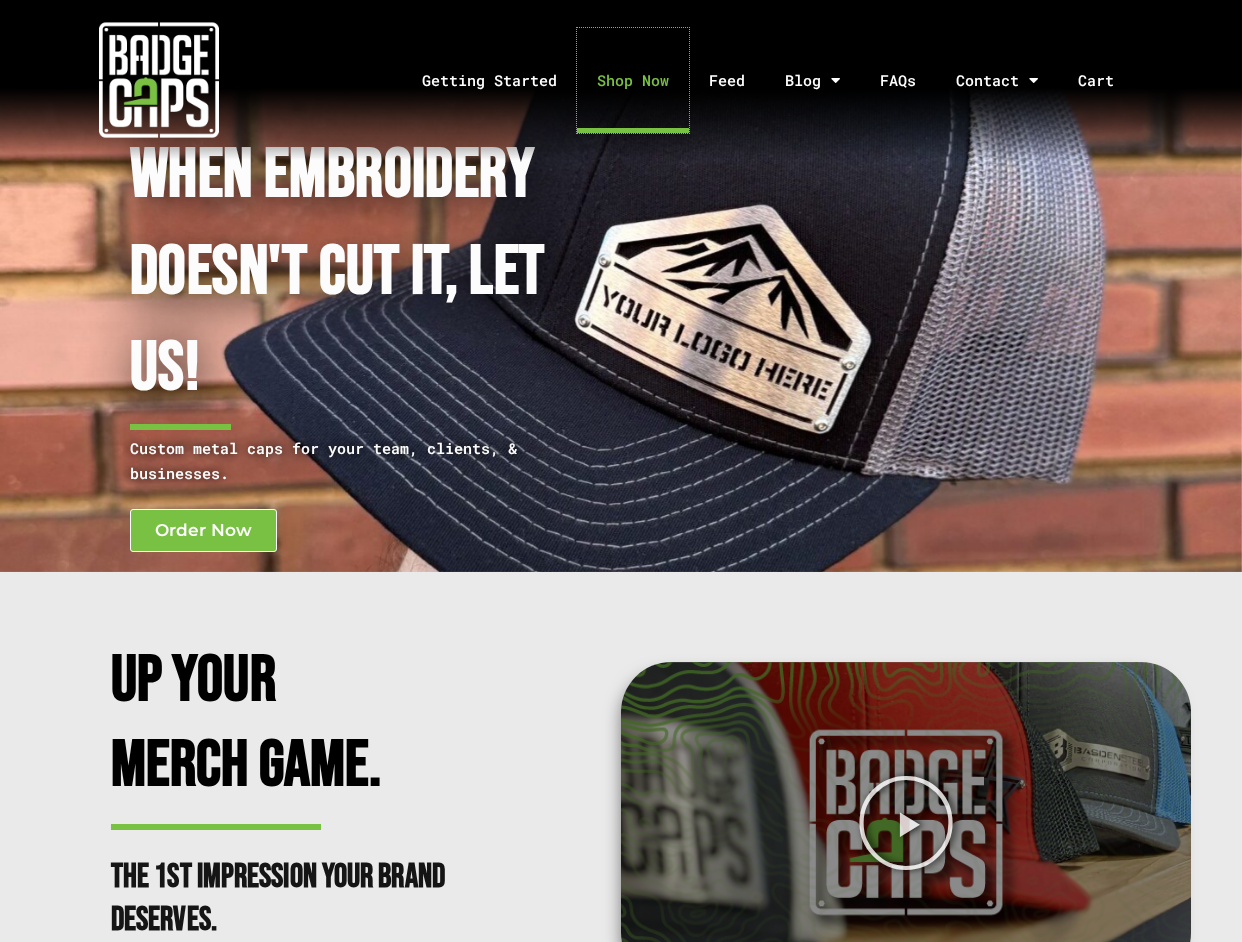 scroll, scrollTop: 0, scrollLeft: 0, axis: both 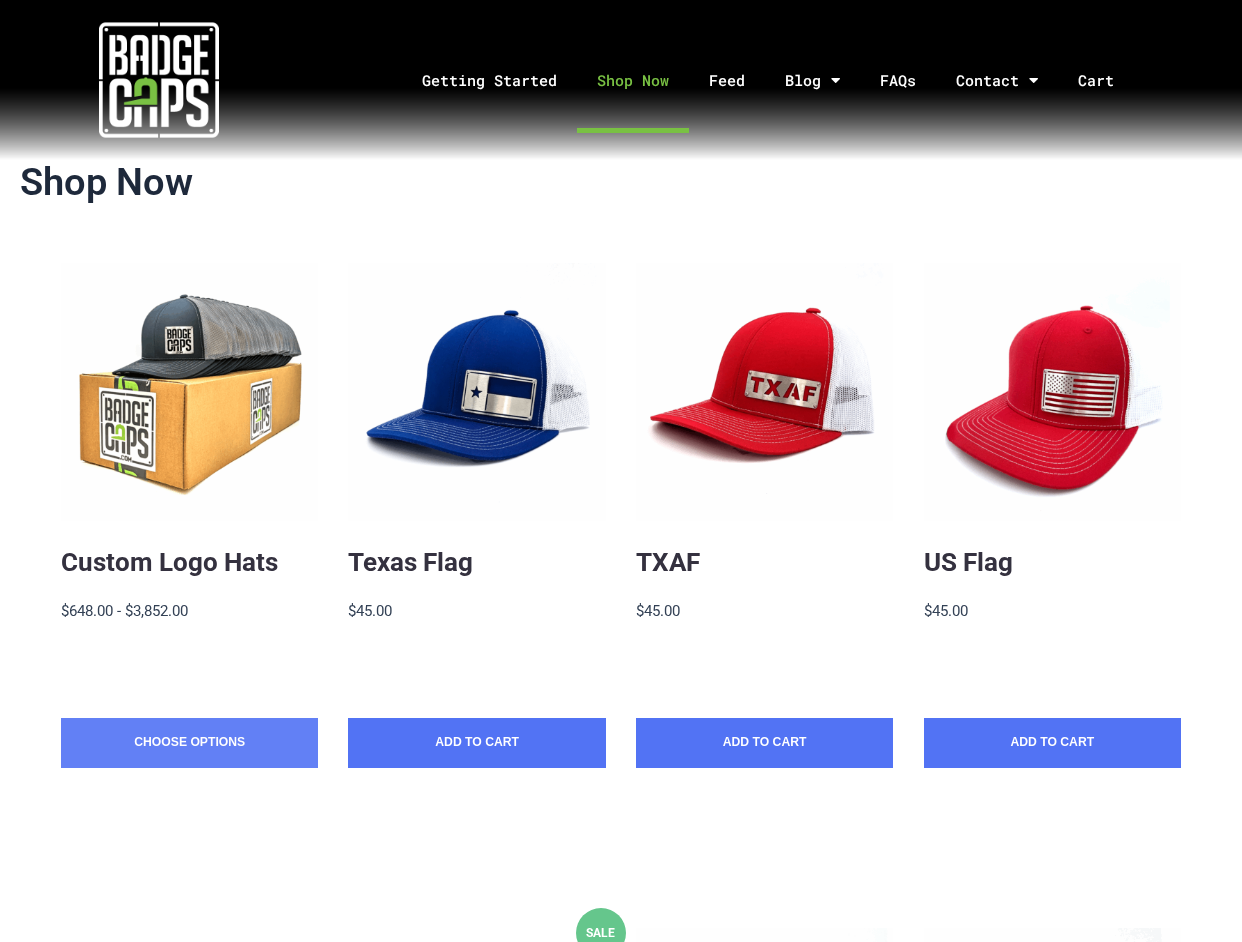 click on "Choose Options" at bounding box center [189, 743] 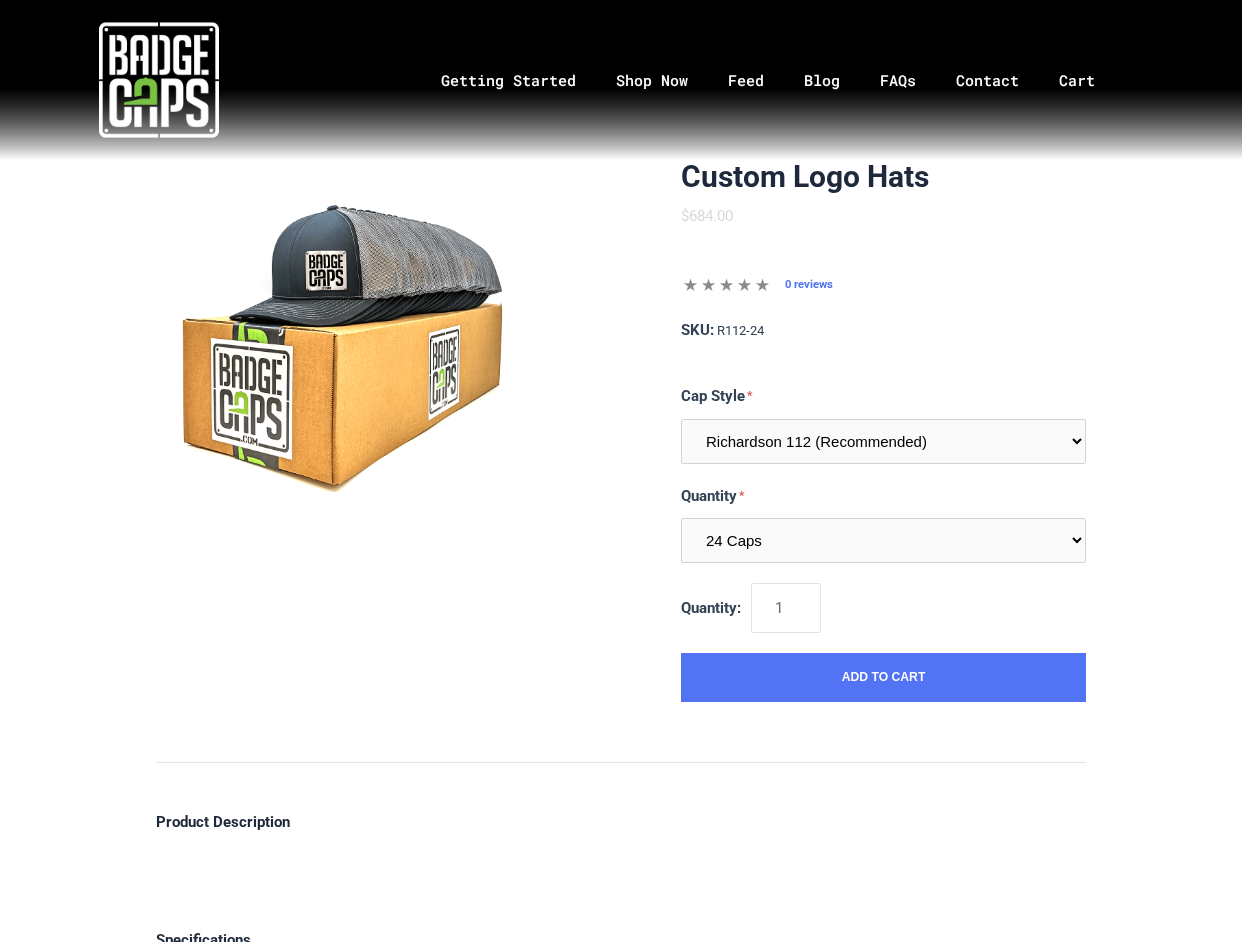 scroll, scrollTop: 0, scrollLeft: 0, axis: both 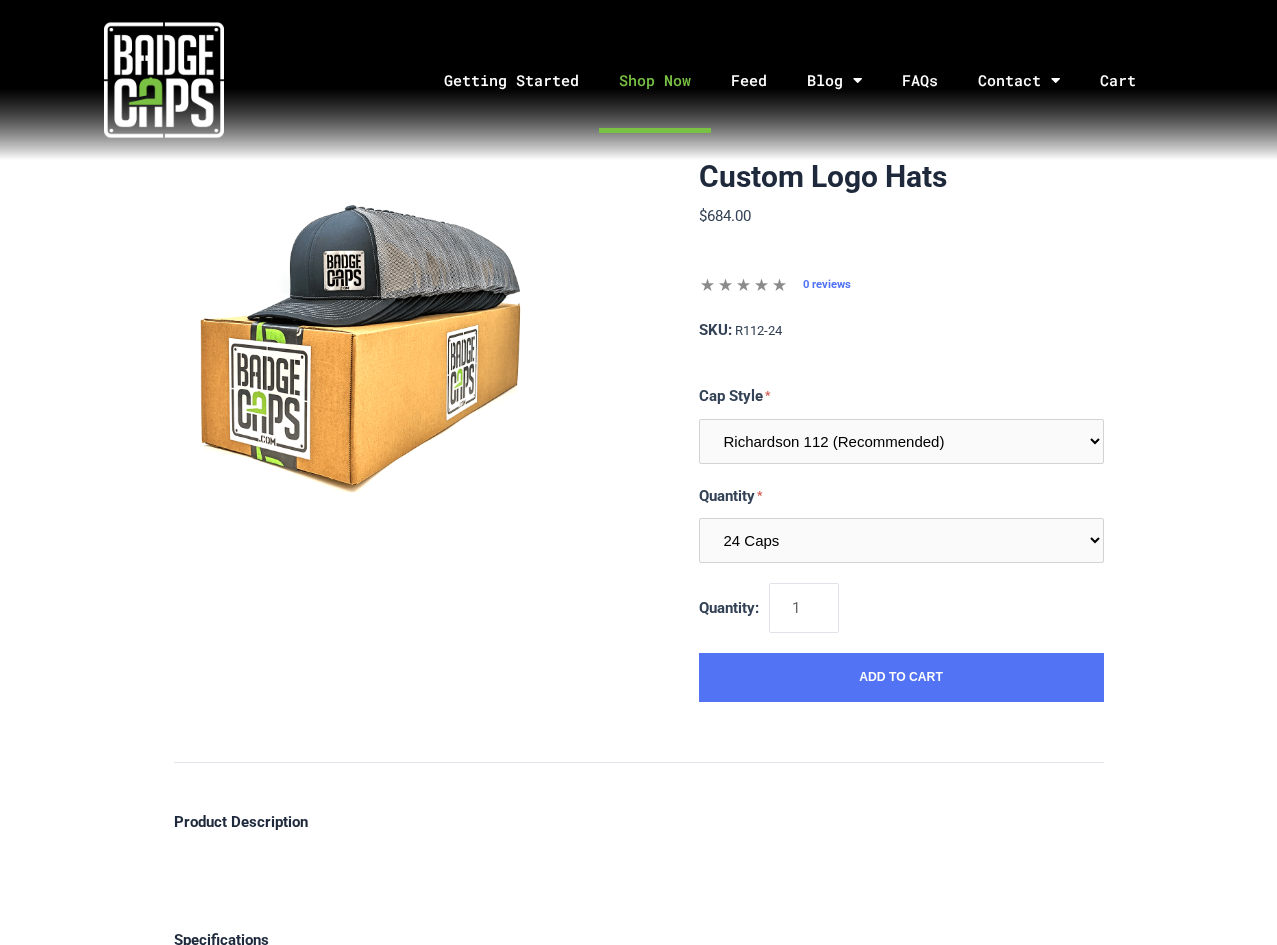 click on "Shop Now" 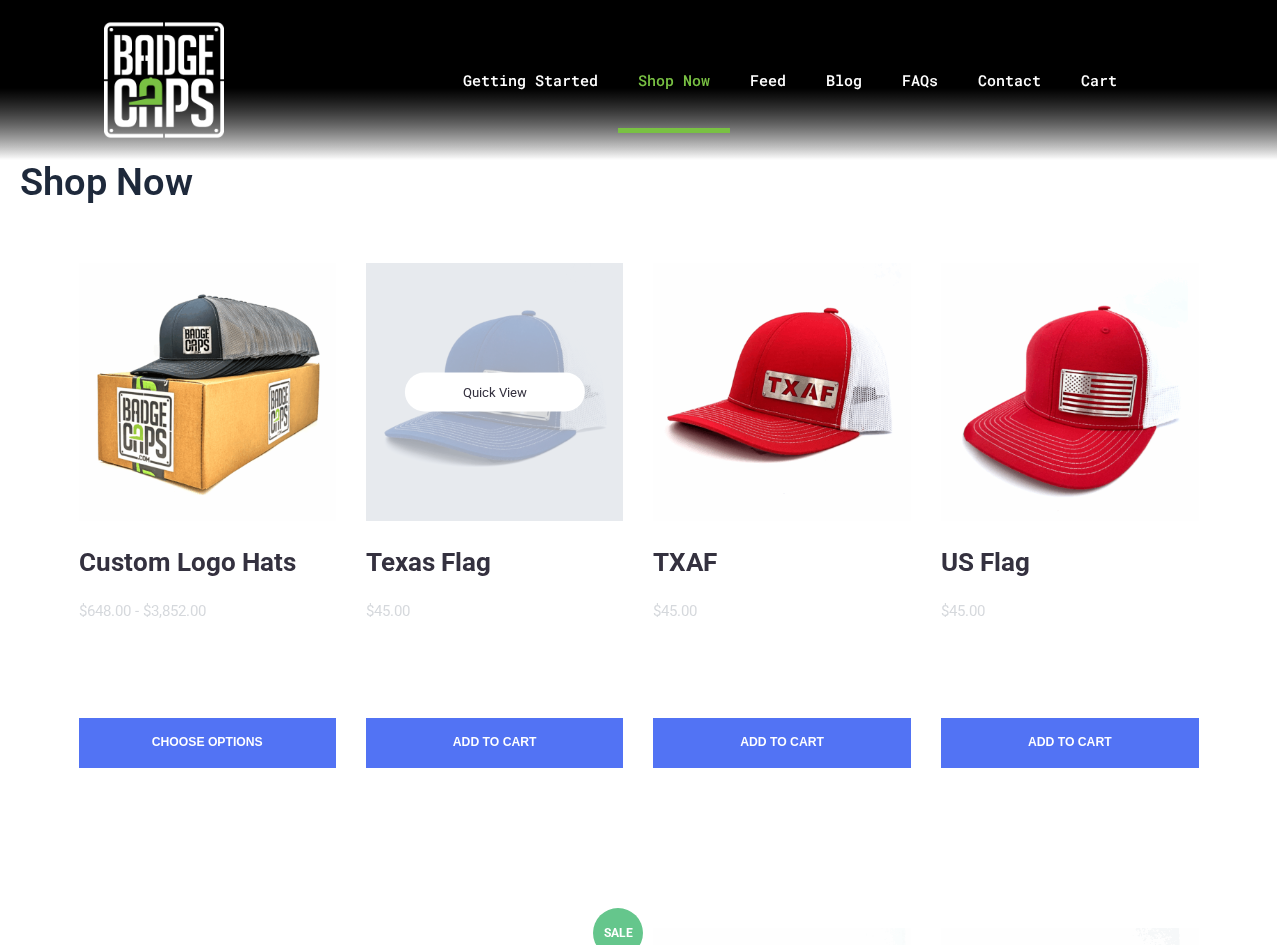 scroll, scrollTop: 0, scrollLeft: 0, axis: both 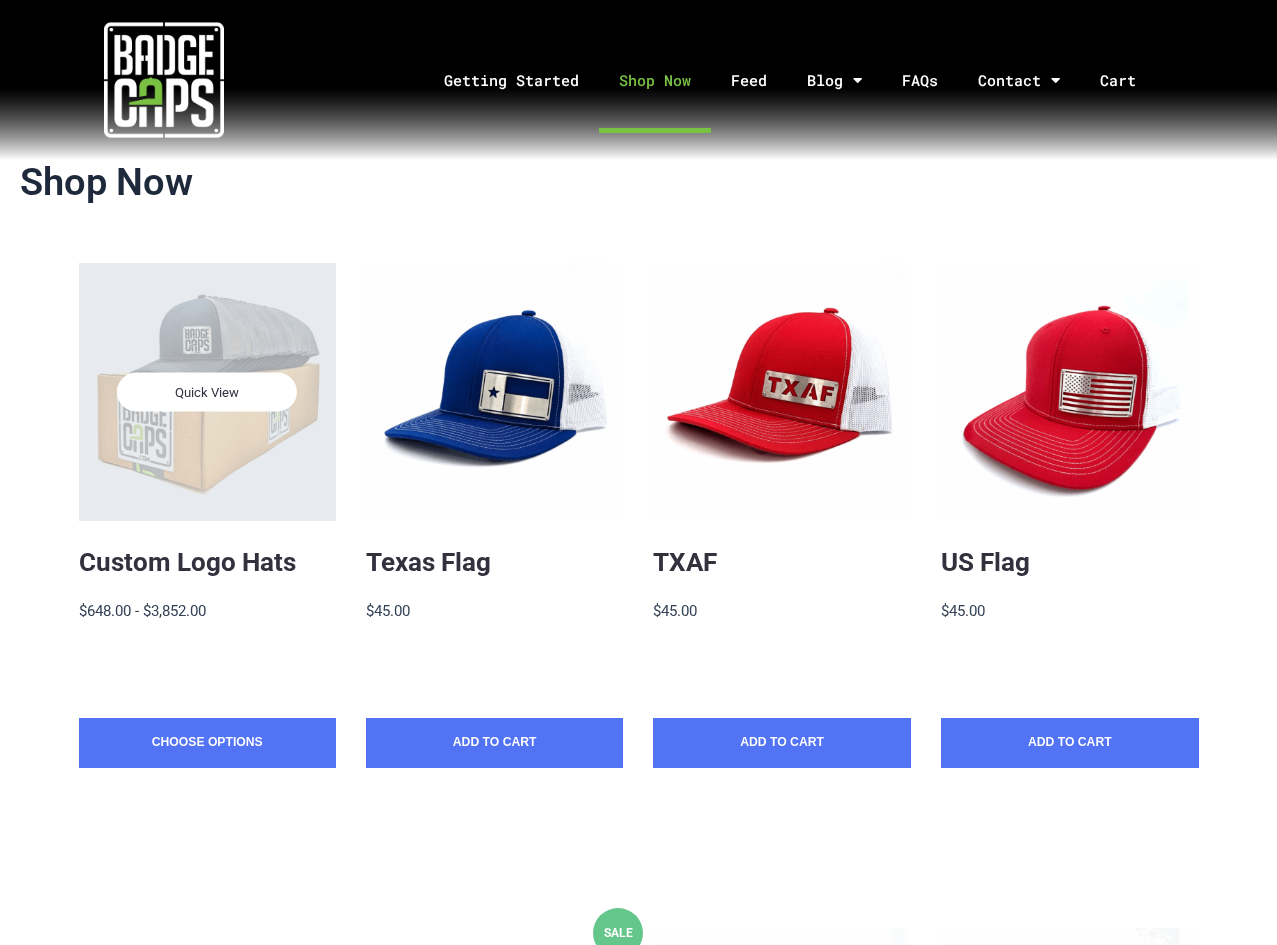 click on "Quick View" at bounding box center (207, 391) 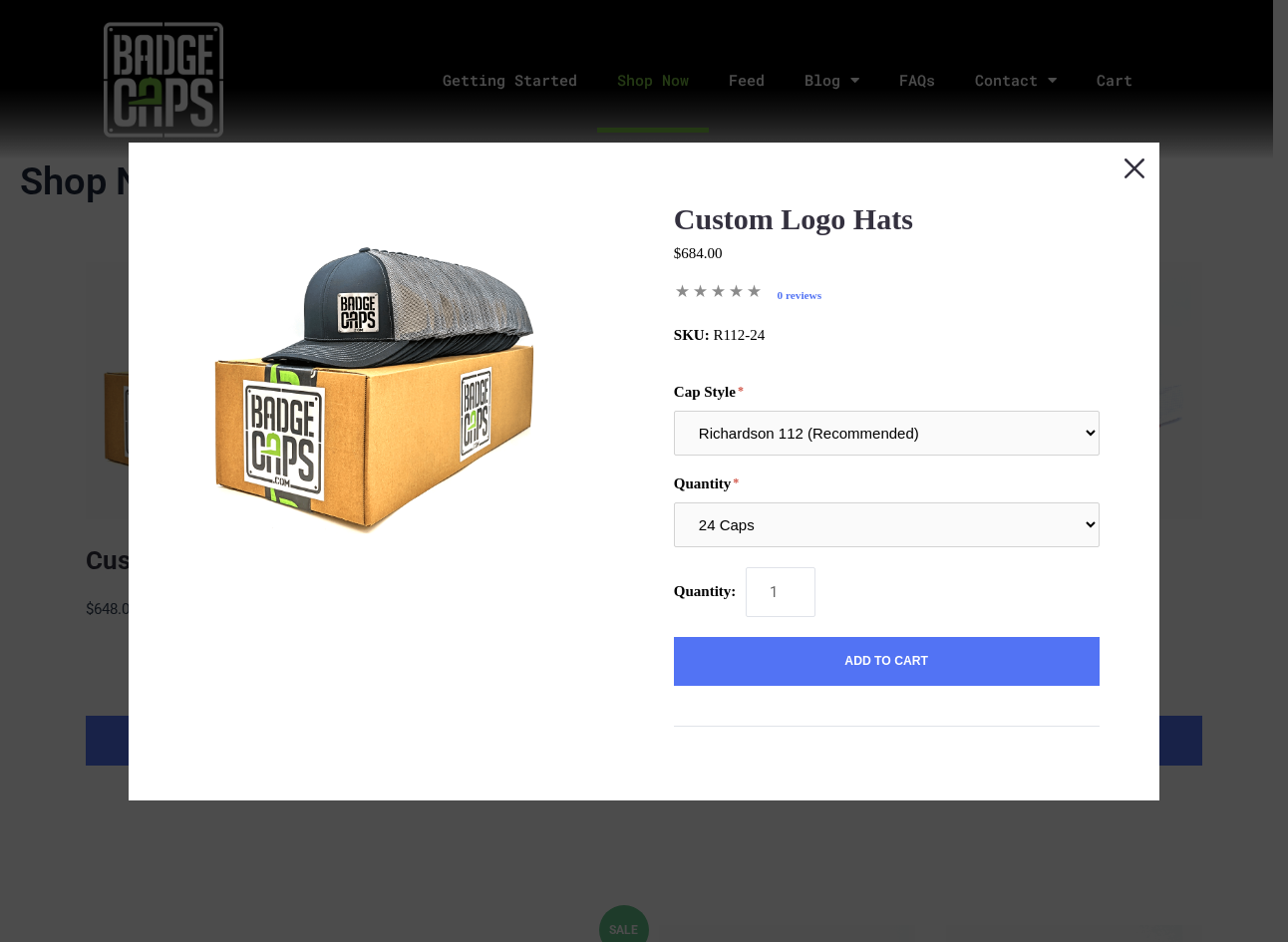 click at bounding box center (1134, 167) 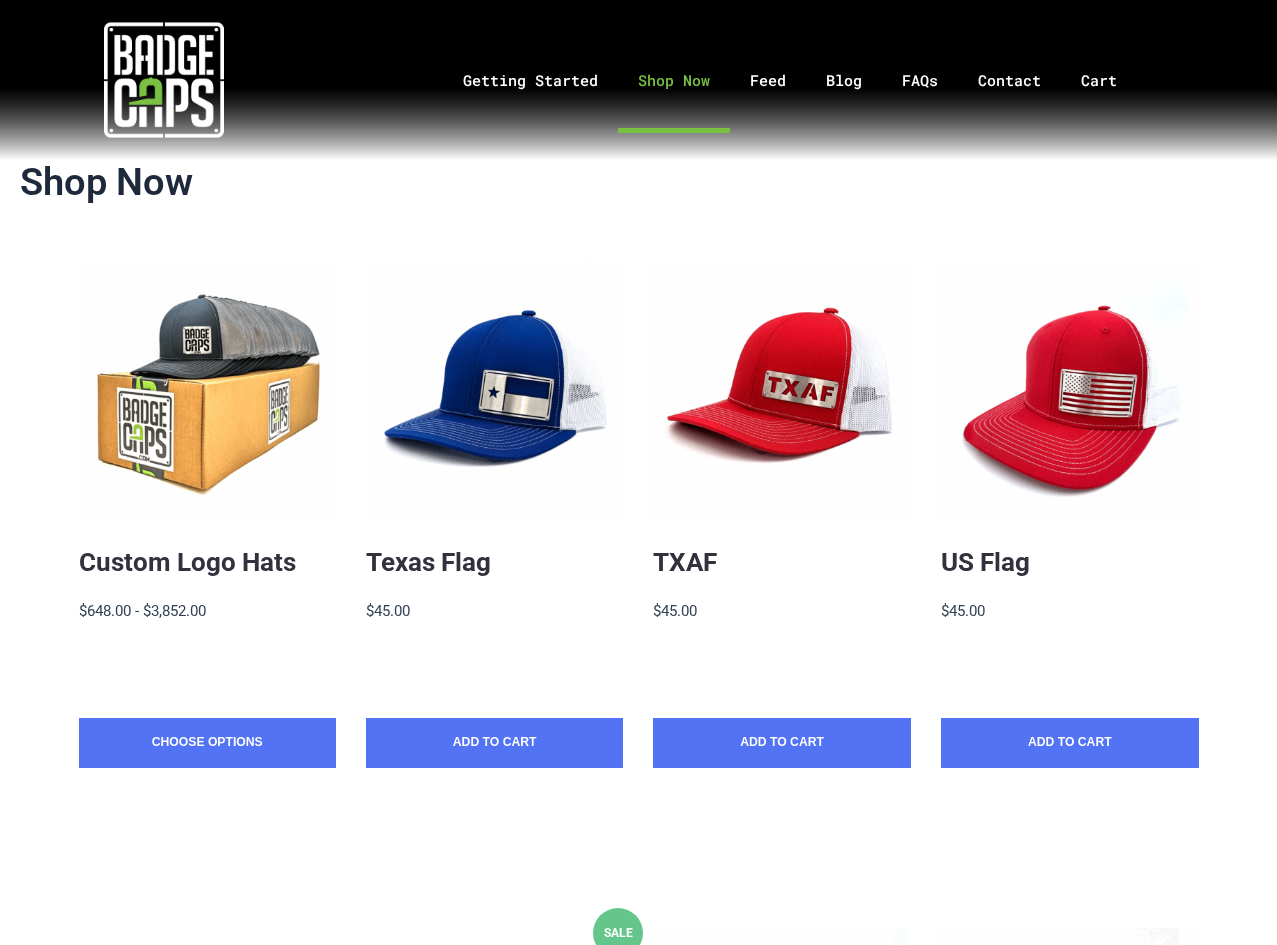 scroll, scrollTop: 0, scrollLeft: 0, axis: both 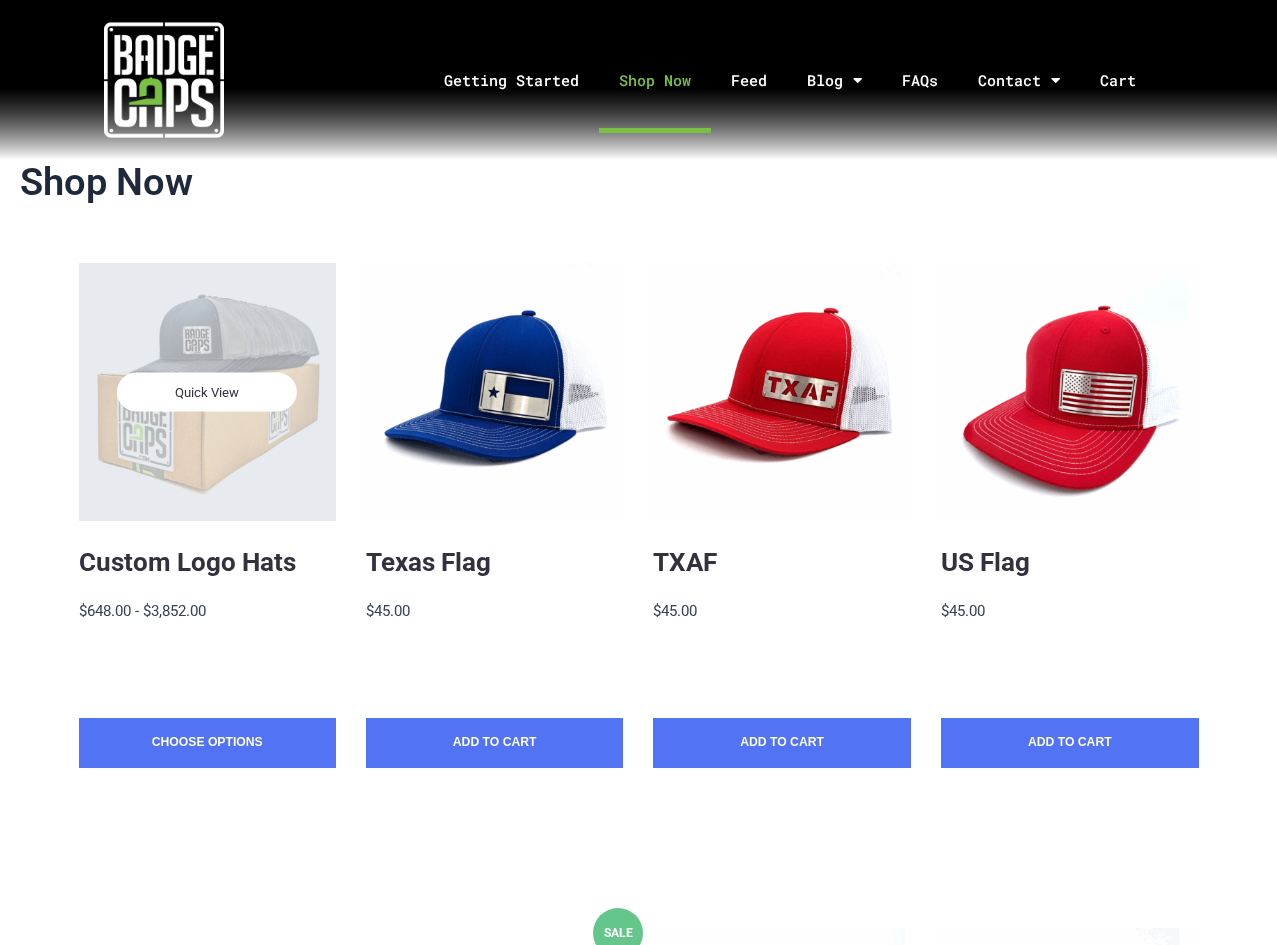 click on "Quick View" at bounding box center [207, 391] 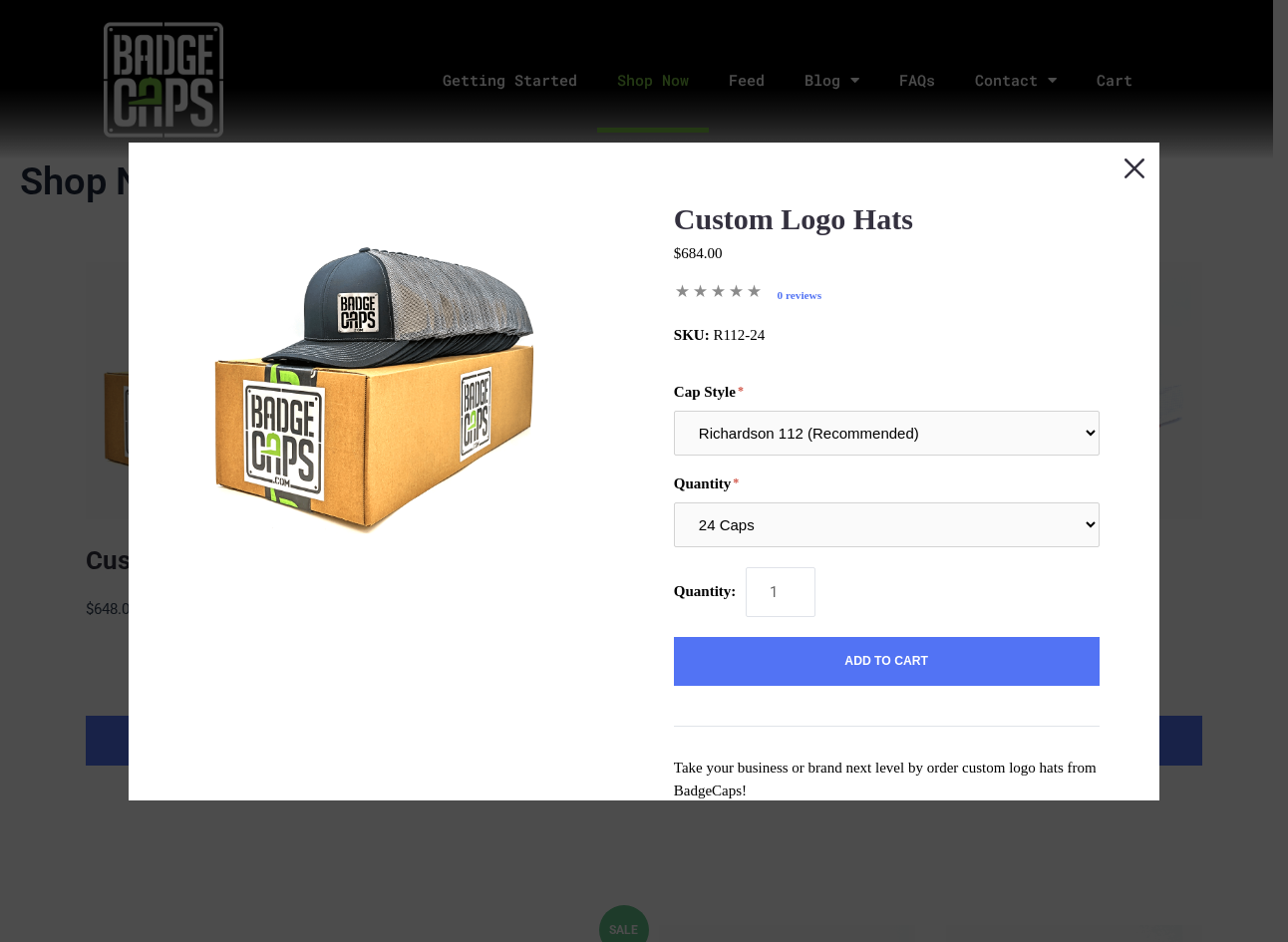 click at bounding box center [1134, 167] 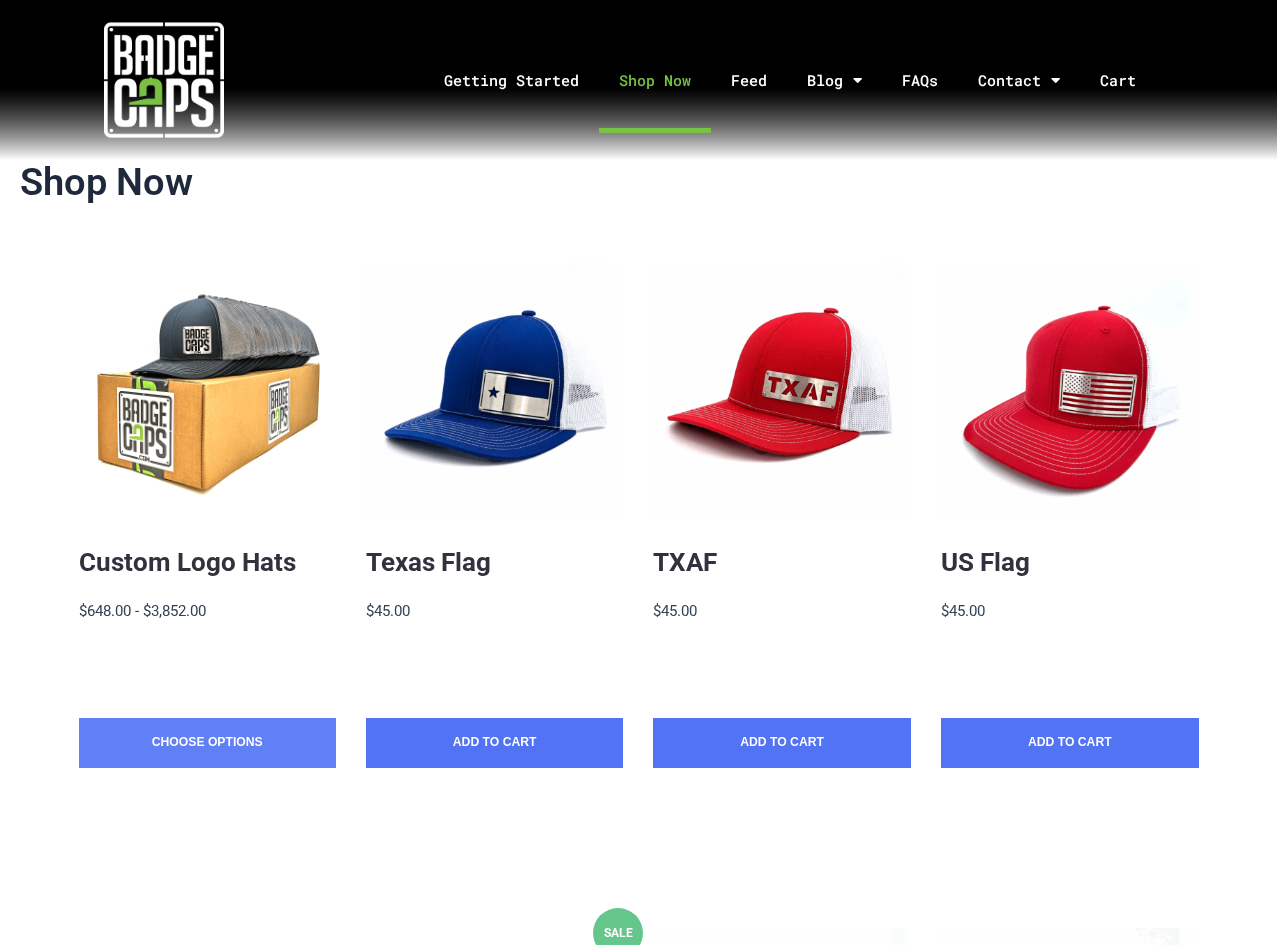 click on "Choose Options" at bounding box center (207, 743) 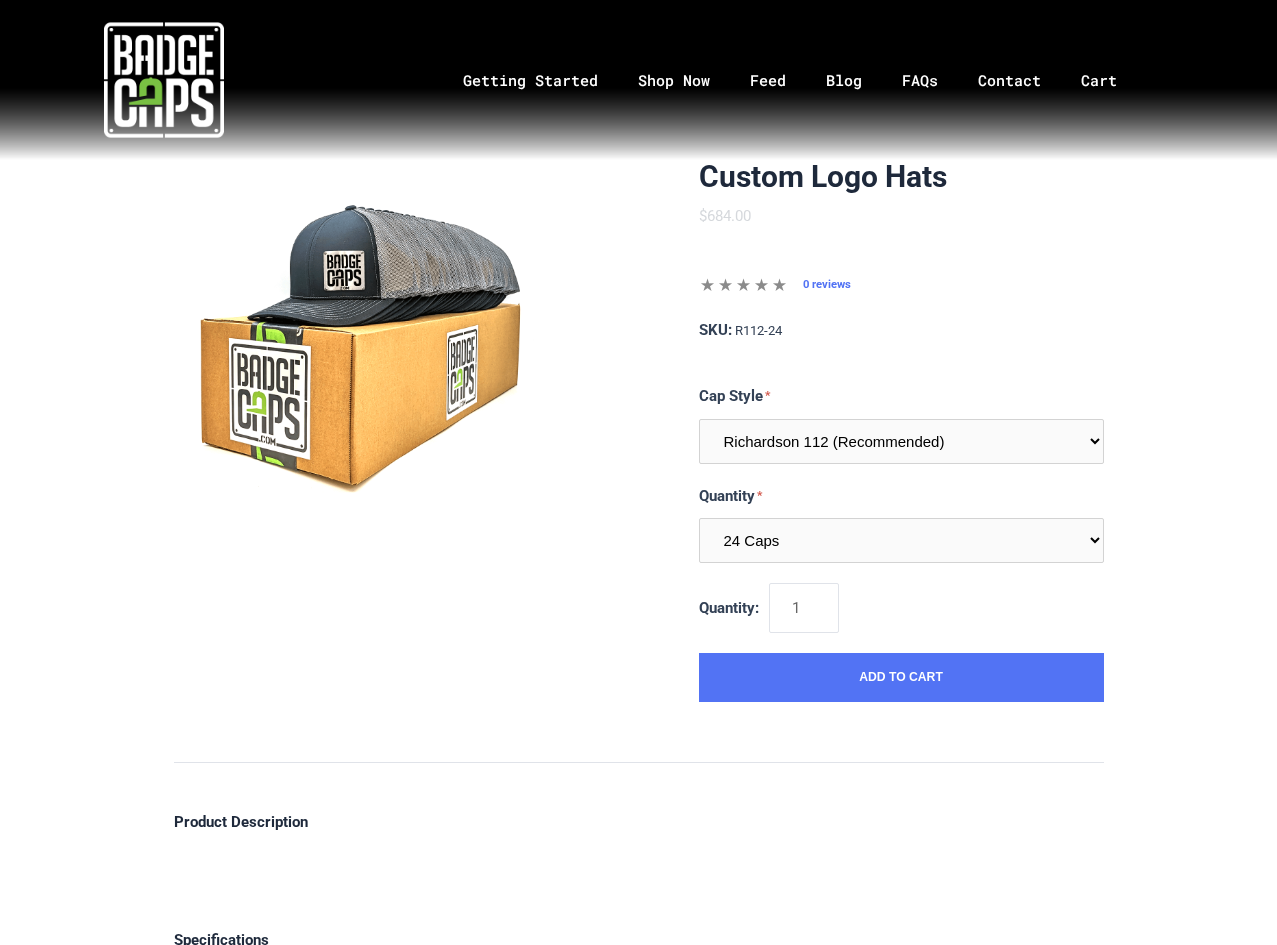scroll, scrollTop: 0, scrollLeft: 0, axis: both 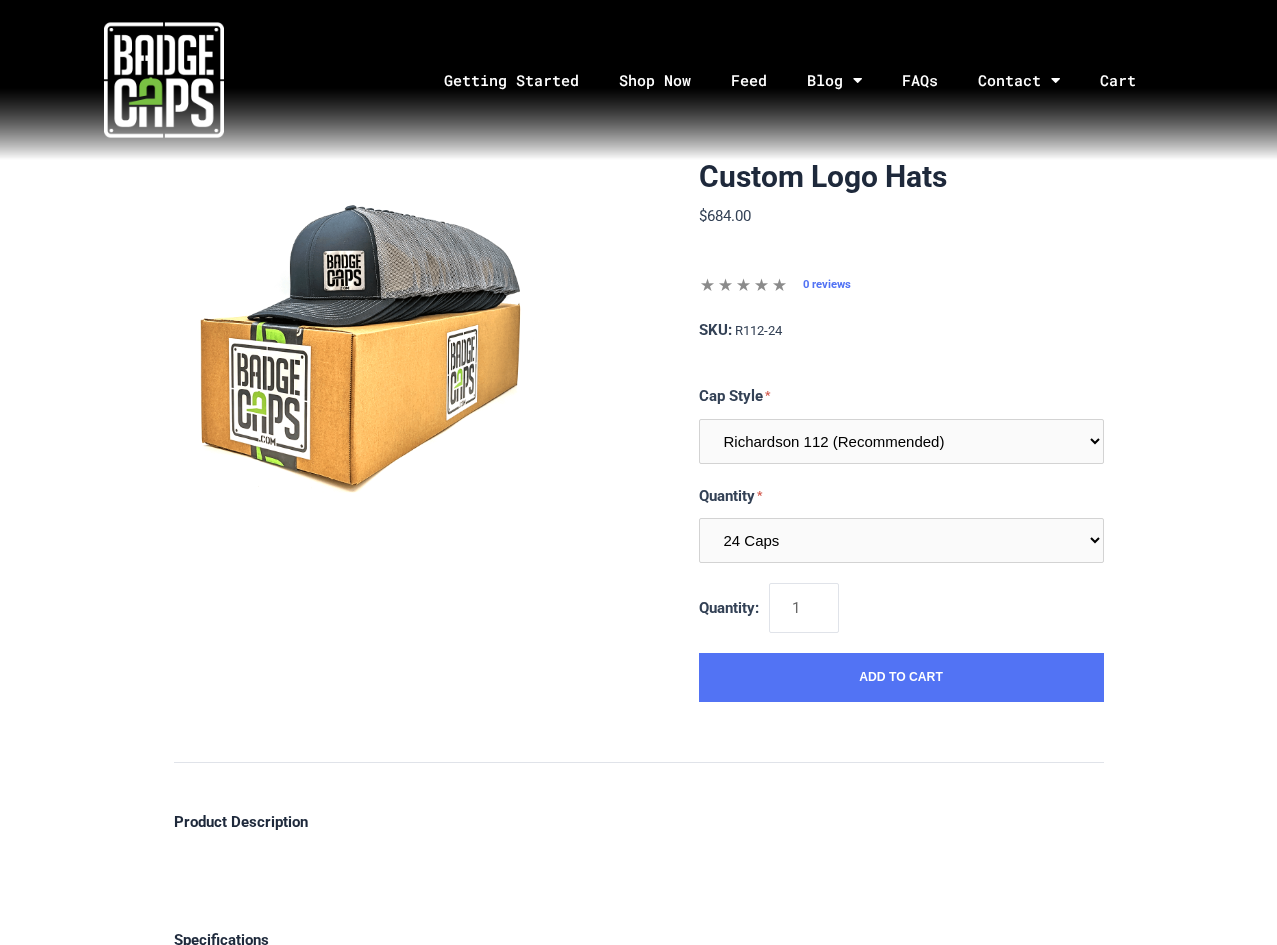 click at bounding box center (359, 345) 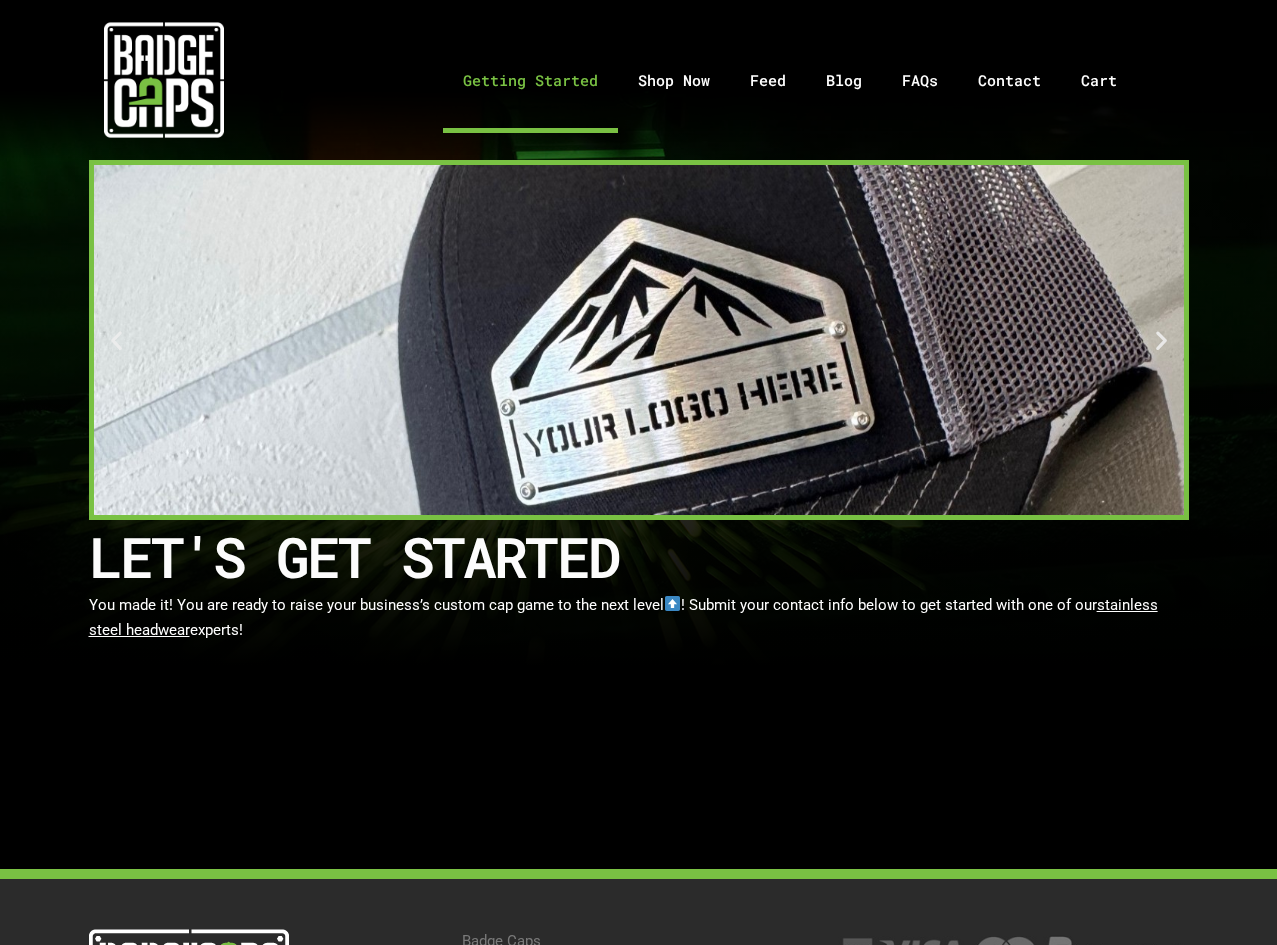 scroll, scrollTop: 0, scrollLeft: 0, axis: both 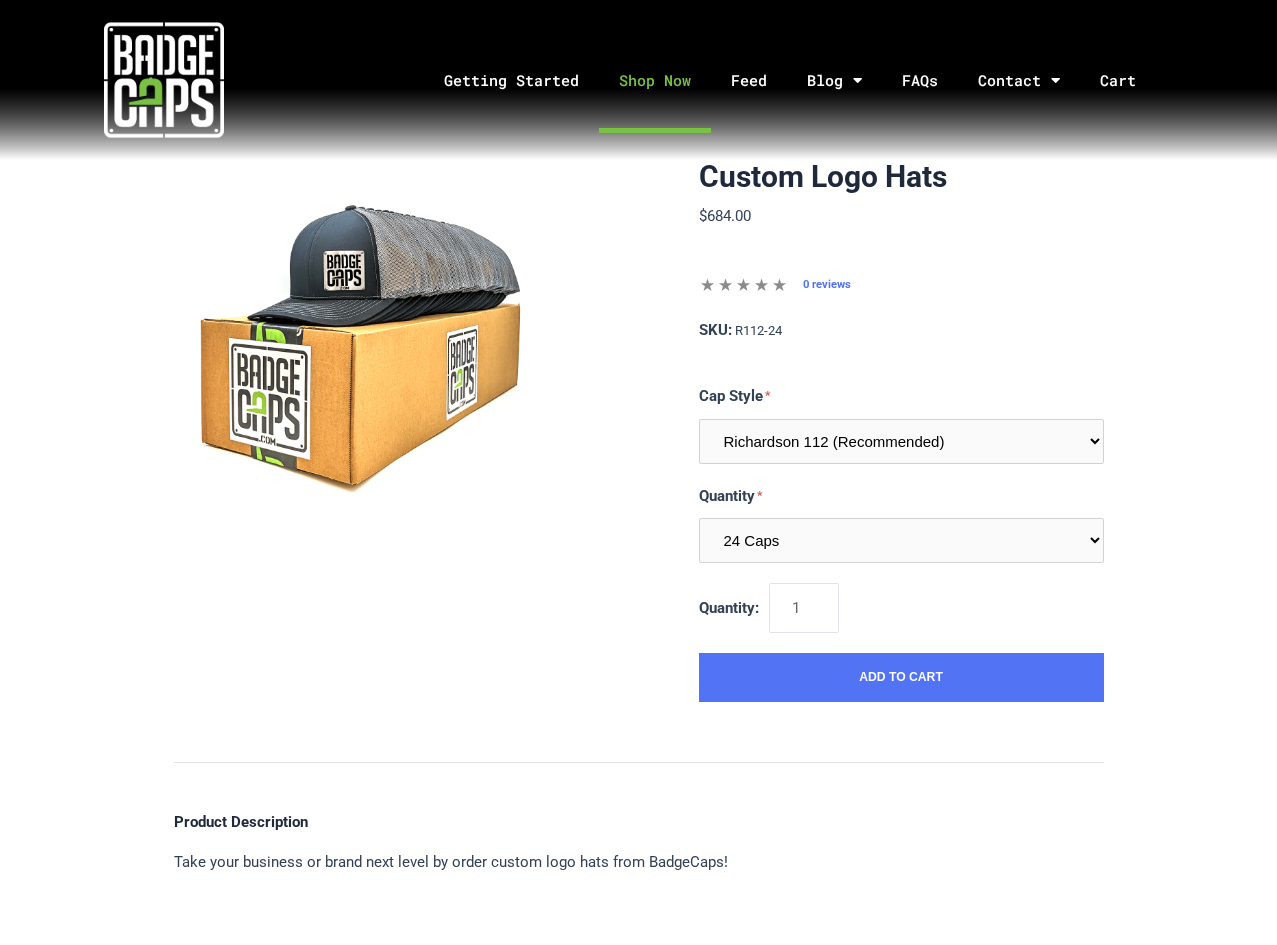 click on "Shop Now" 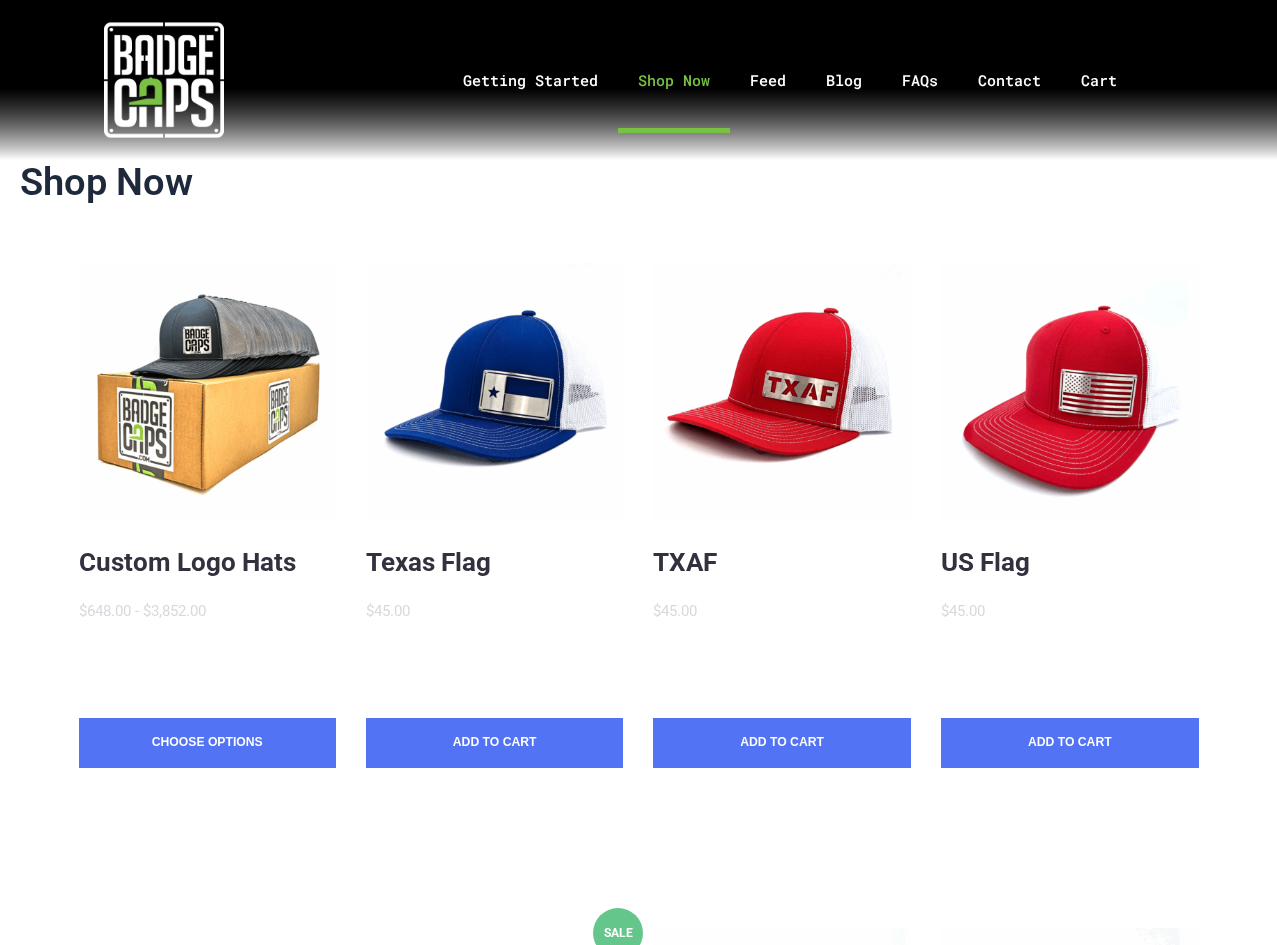 scroll, scrollTop: 0, scrollLeft: 0, axis: both 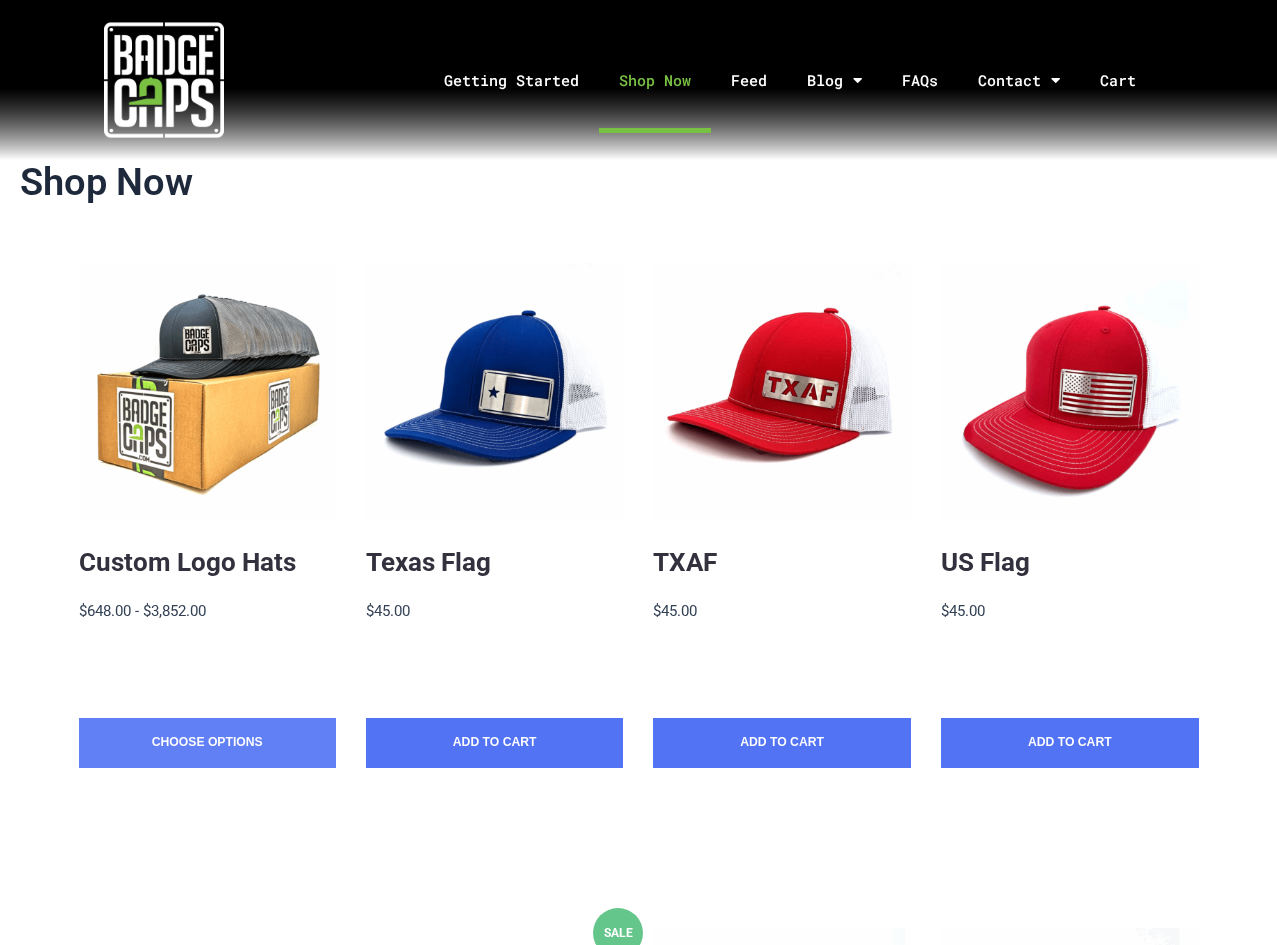 click on "Choose Options" at bounding box center [207, 743] 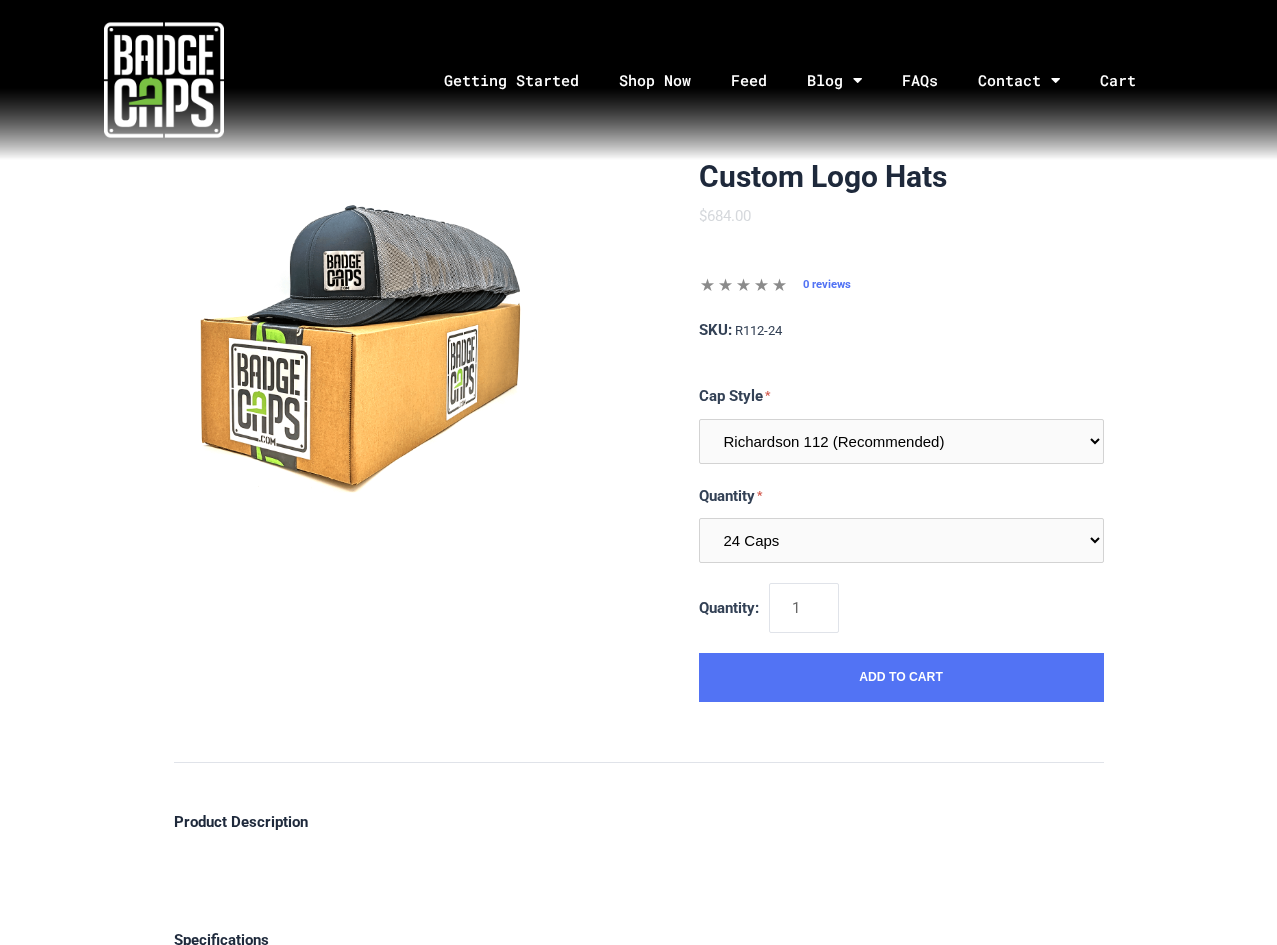 scroll, scrollTop: 0, scrollLeft: 0, axis: both 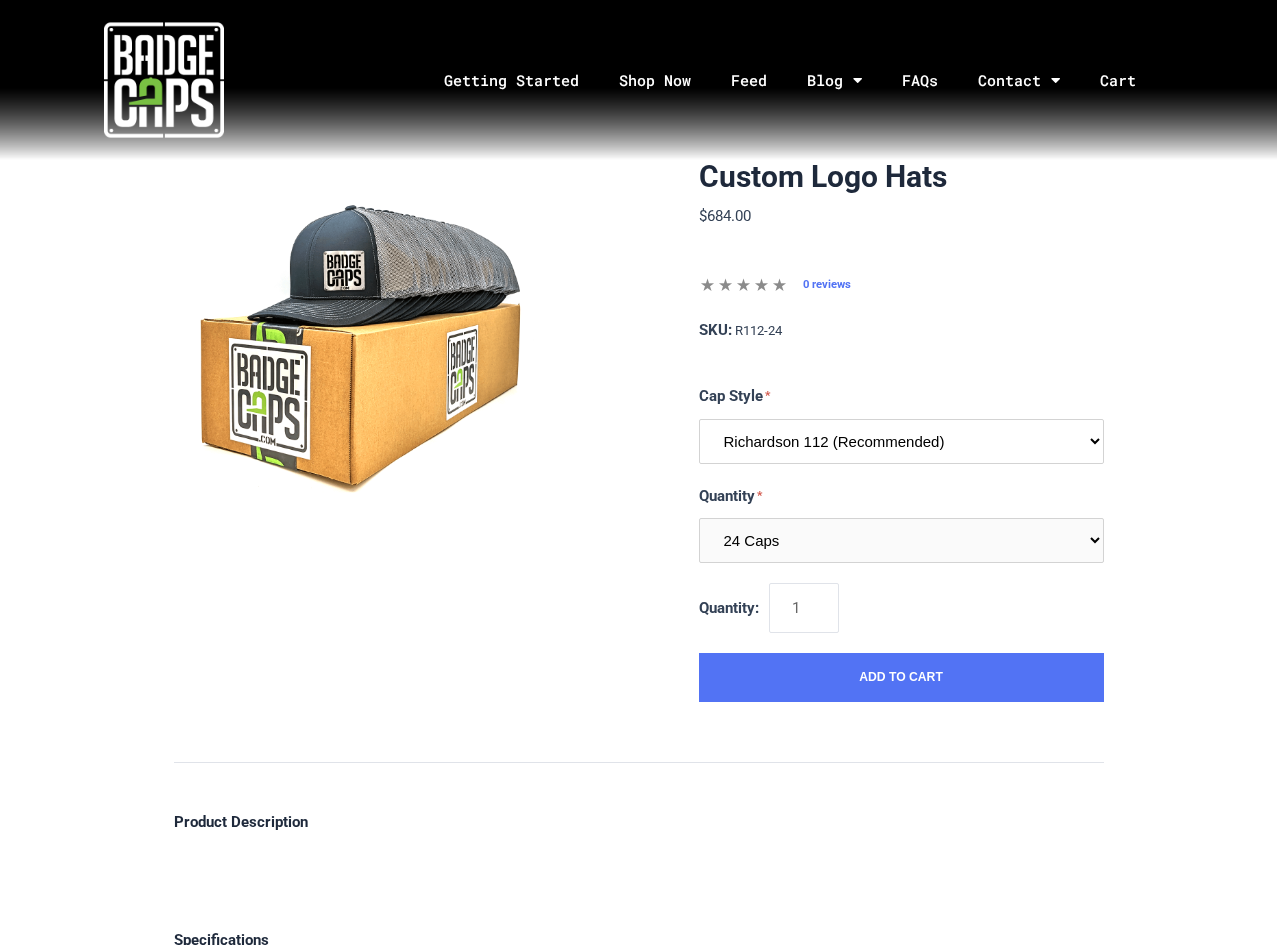 drag, startPoint x: 808, startPoint y: 445, endPoint x: 803, endPoint y: 462, distance: 17.720045 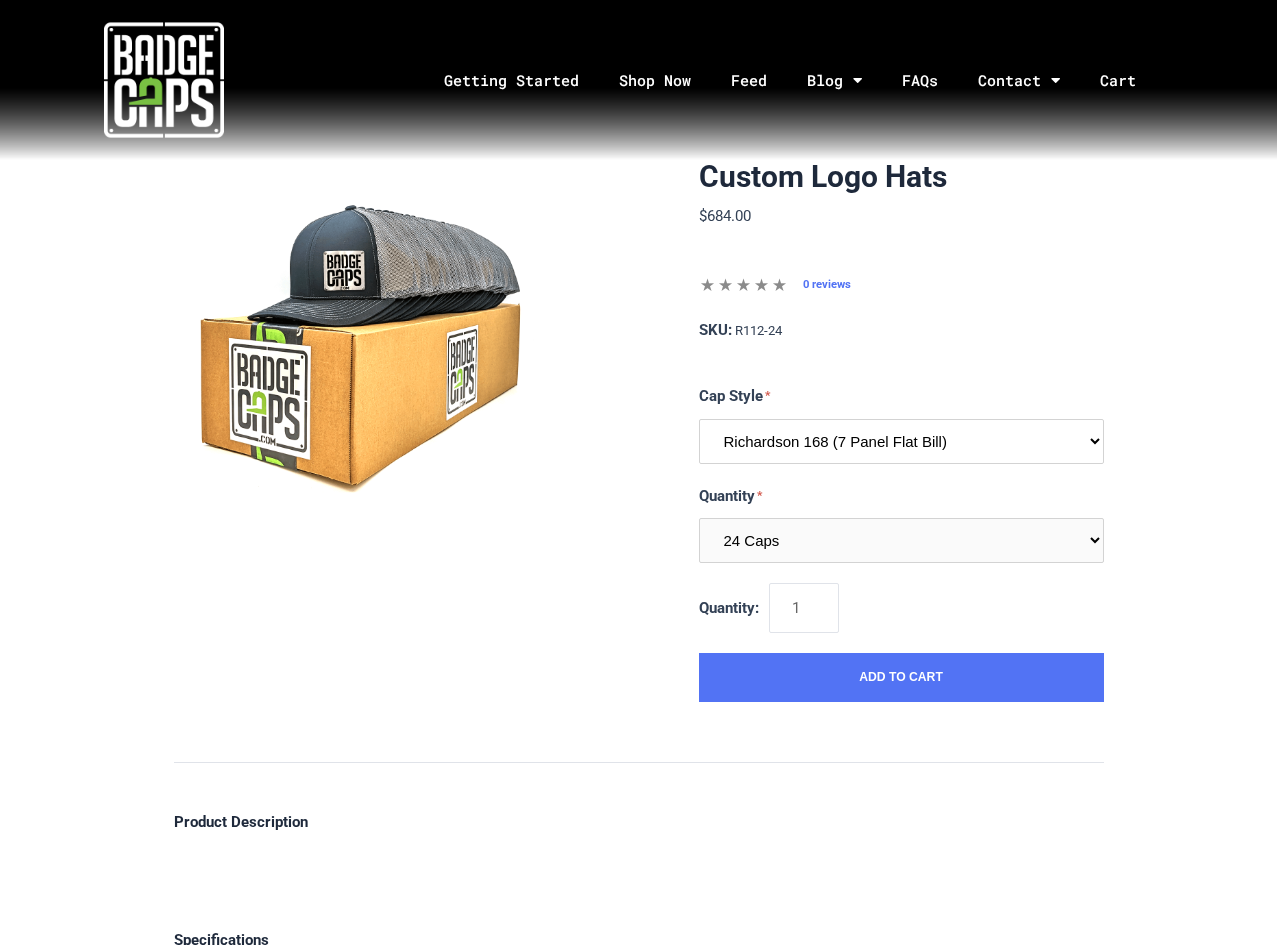 click on "Richardson 112 (Recommended)
Richardson 168 (7 Panel Flat Bill)
Richardson 511 (6 Panel Flat Bill)
Yupoong 6606 (Retro Trucker Cap)
Pacific 104s (Trucker Snapback)" at bounding box center (901, 441) 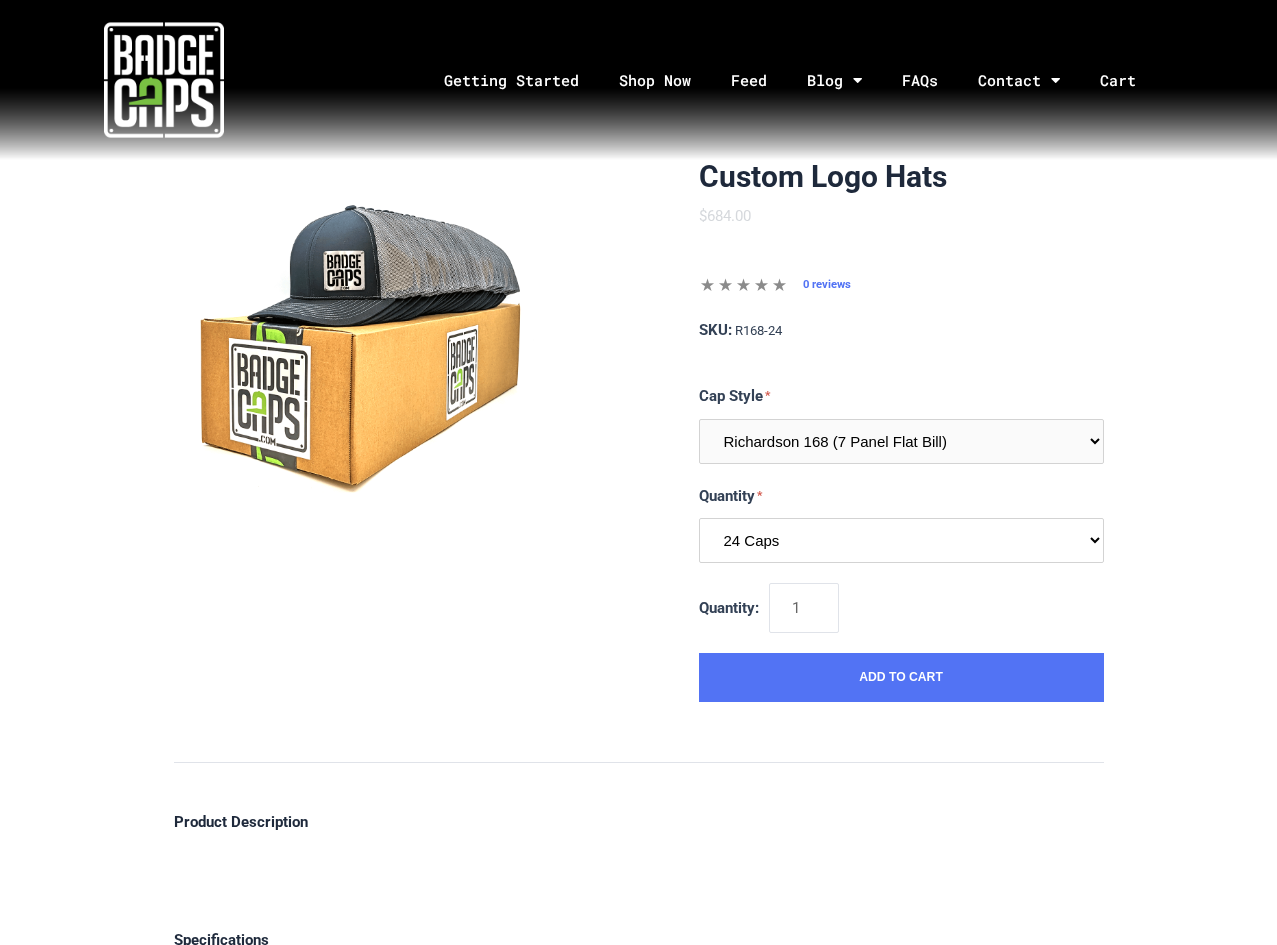 drag, startPoint x: 773, startPoint y: 548, endPoint x: 773, endPoint y: 561, distance: 13 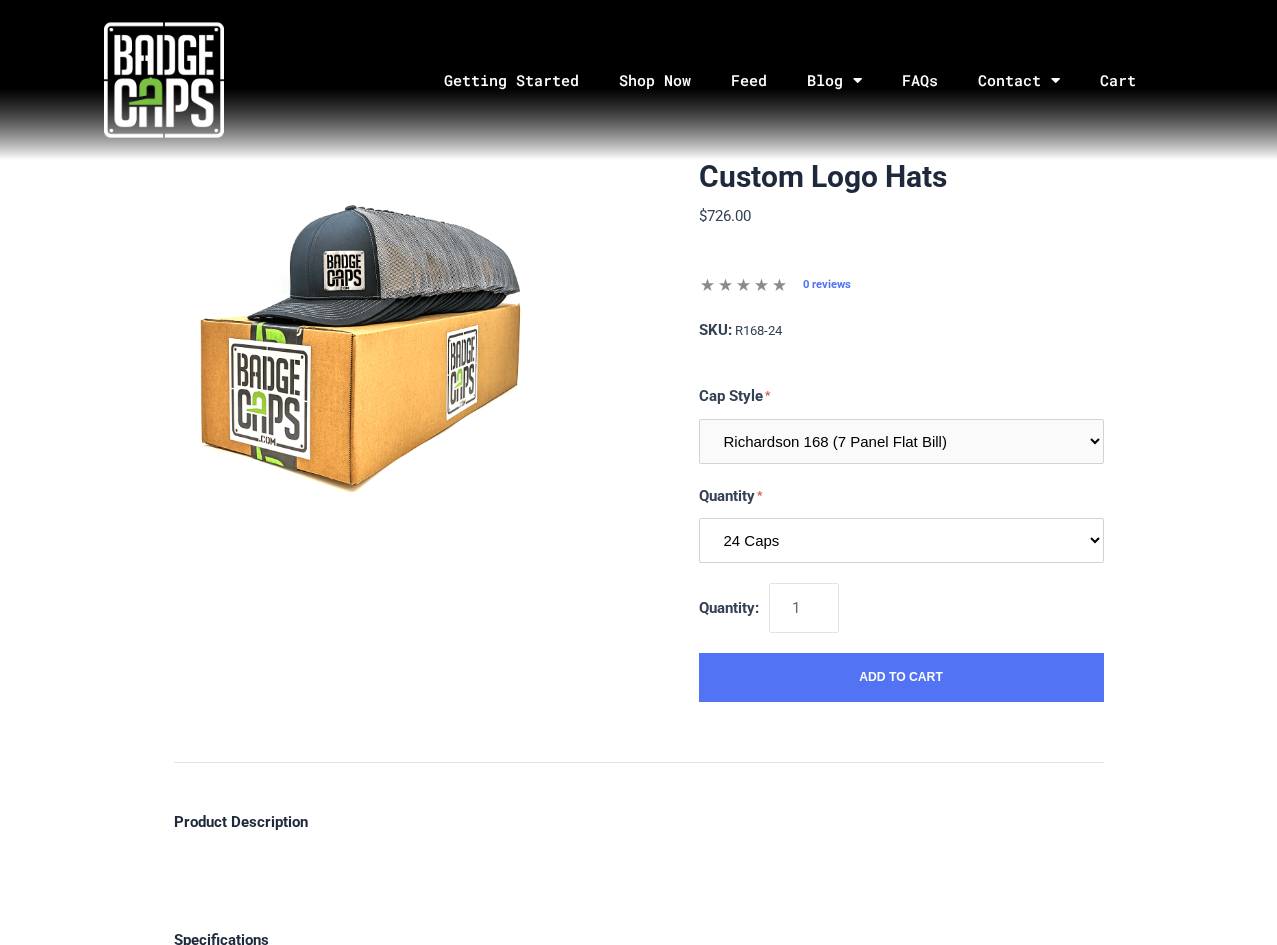 select on "186" 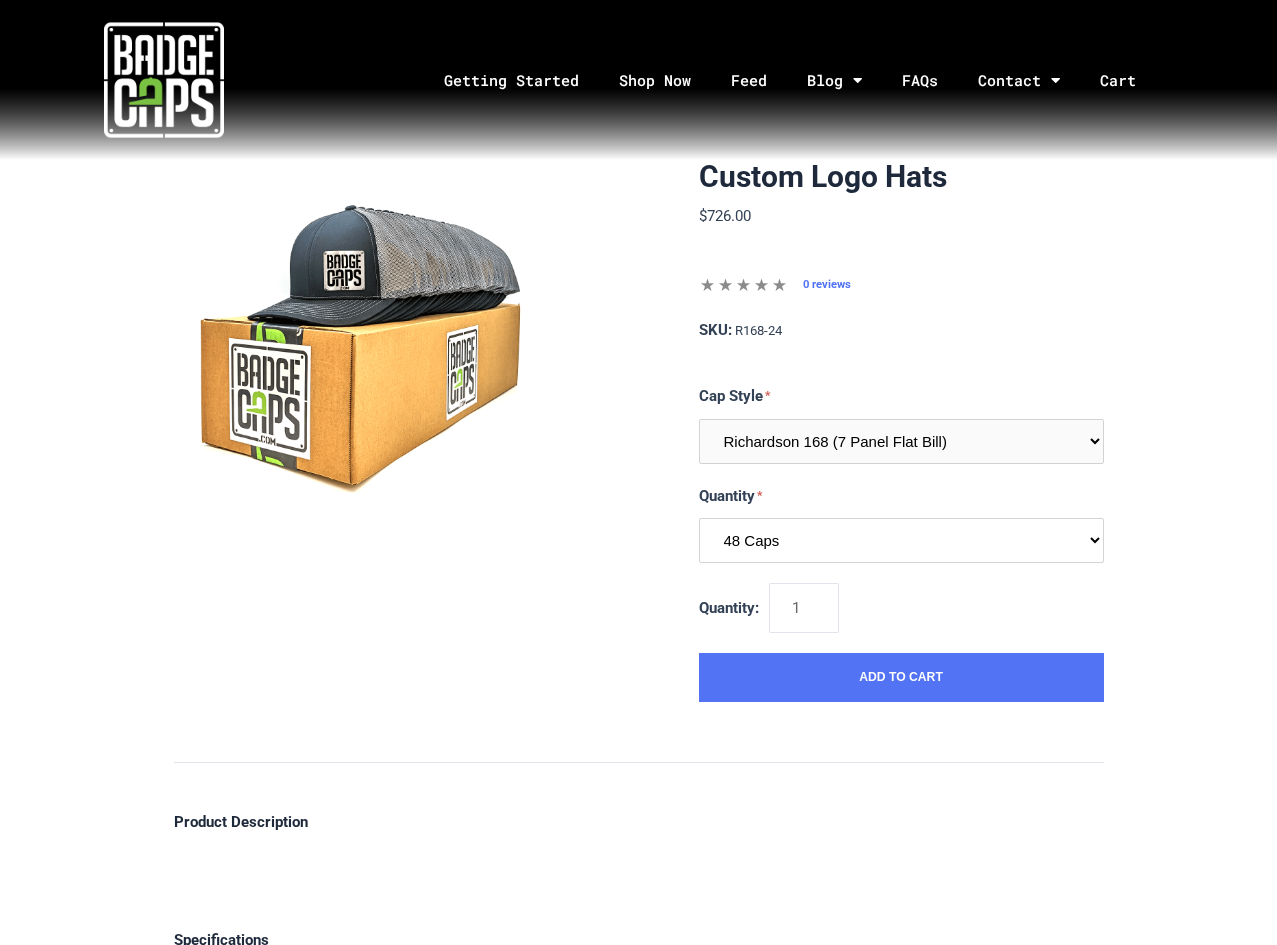 click on "24 Caps
48 Caps
96 Caps
144 Caps (Full Case)" at bounding box center (901, 540) 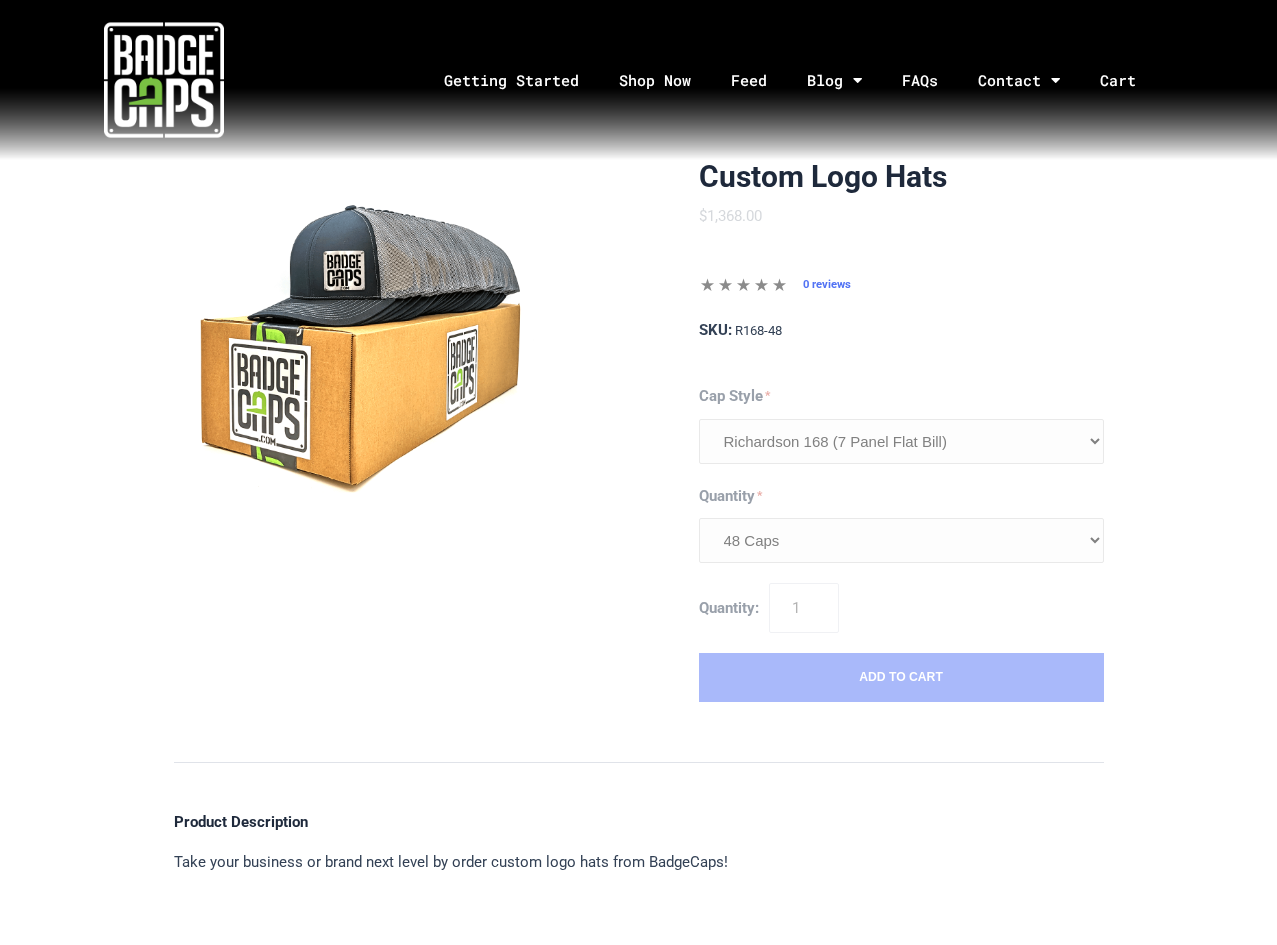 scroll, scrollTop: 0, scrollLeft: 0, axis: both 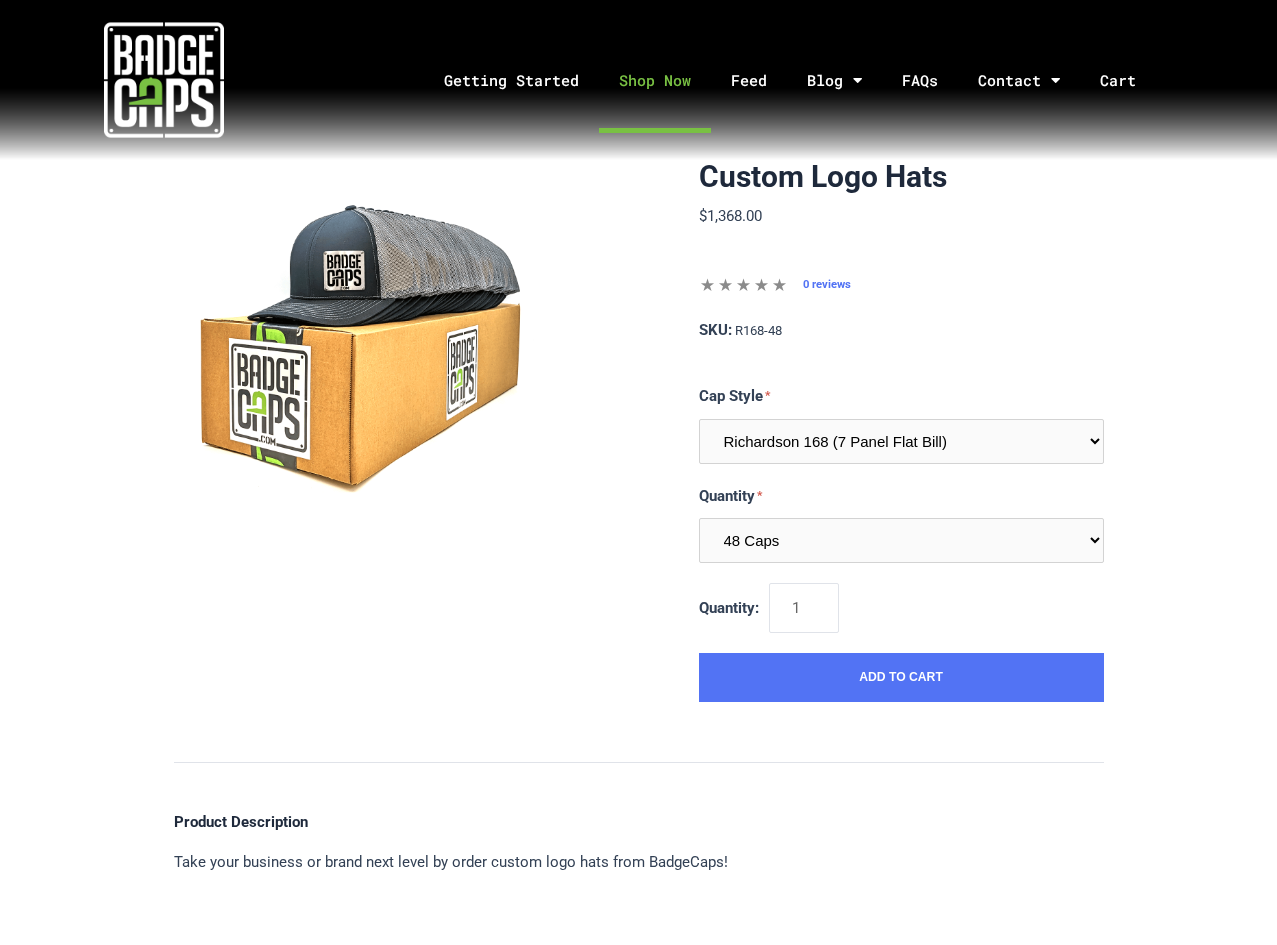 click on "Shop Now" 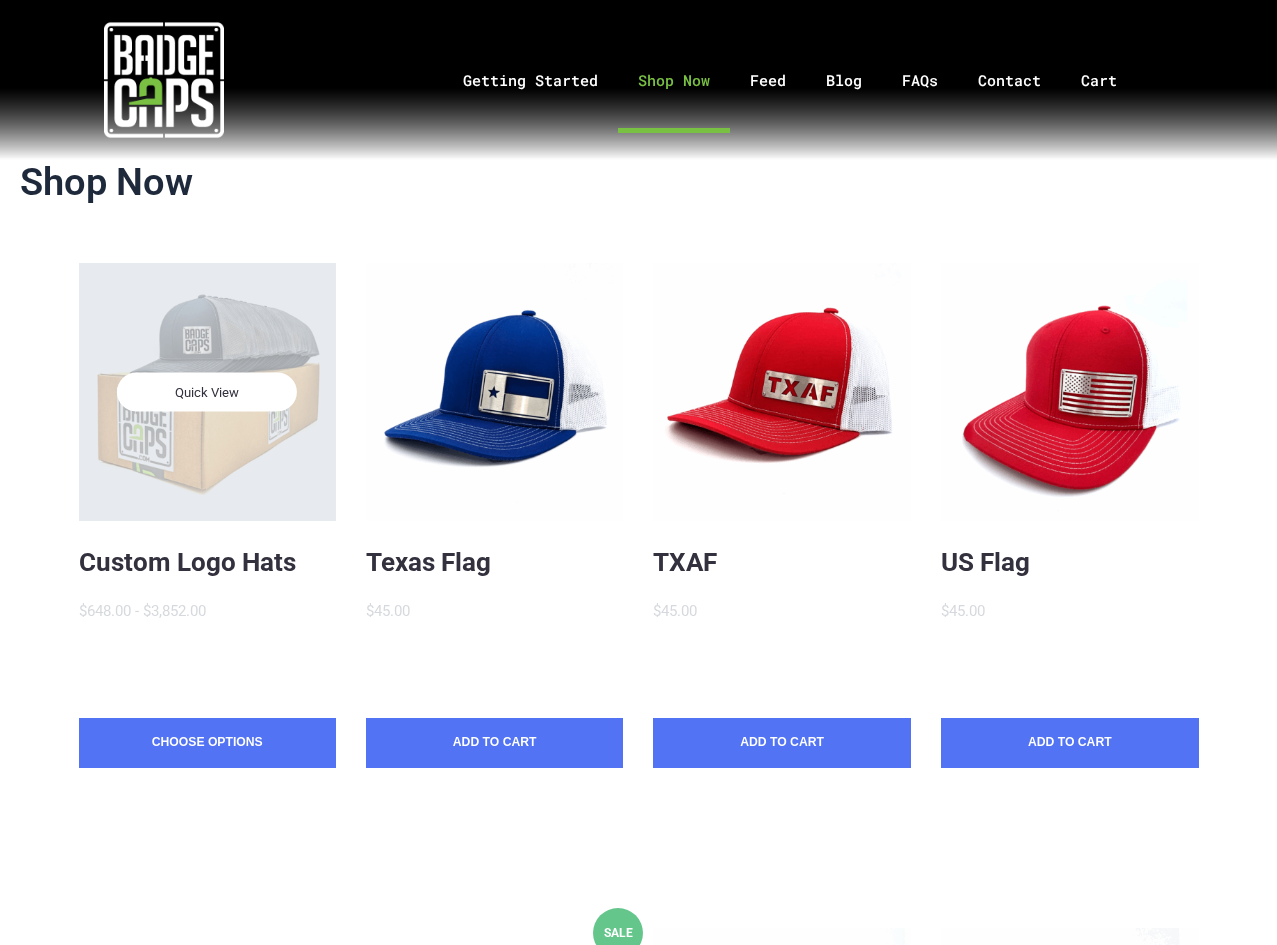 scroll, scrollTop: 0, scrollLeft: 0, axis: both 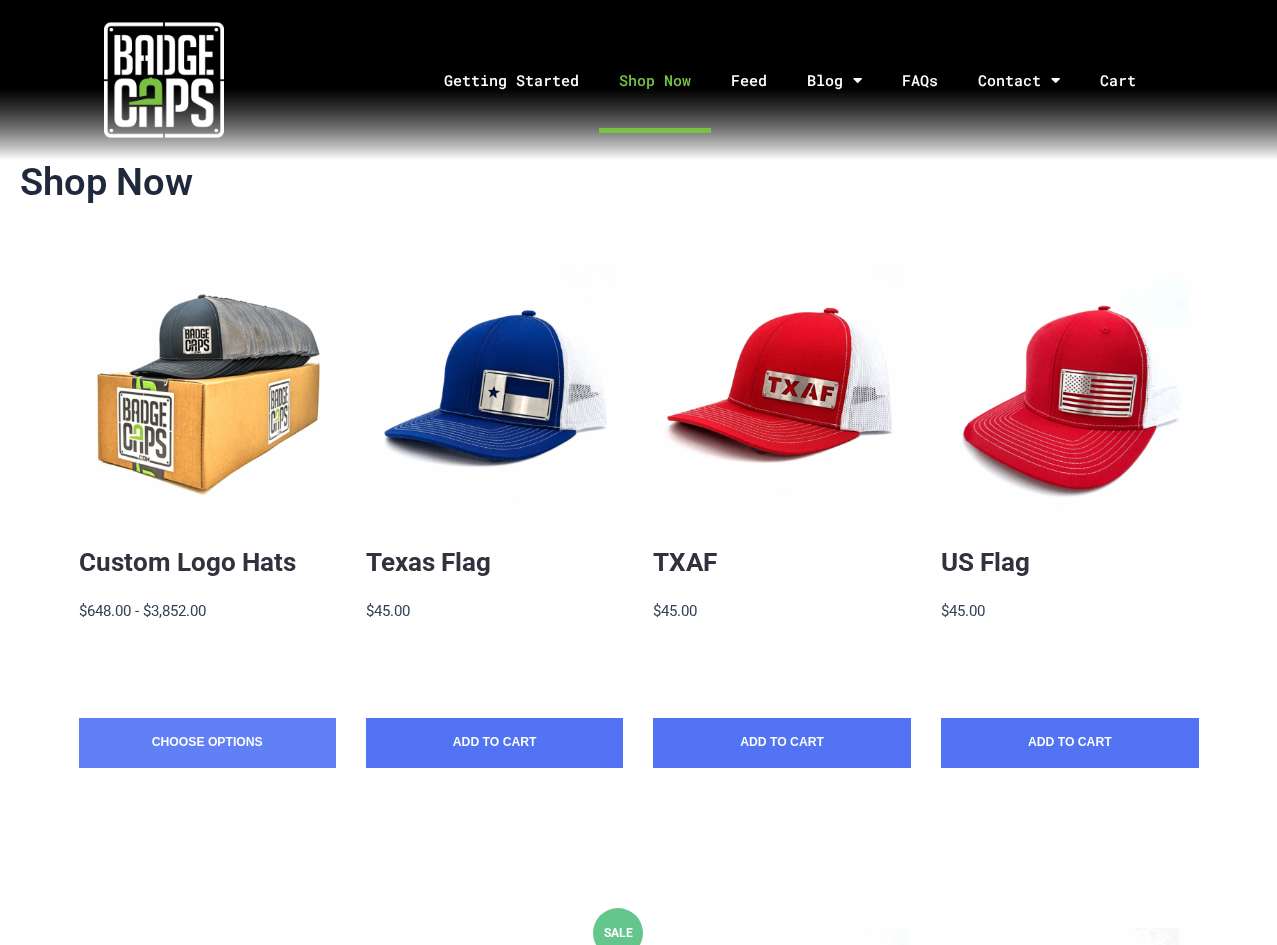 click on "Choose Options" at bounding box center [207, 743] 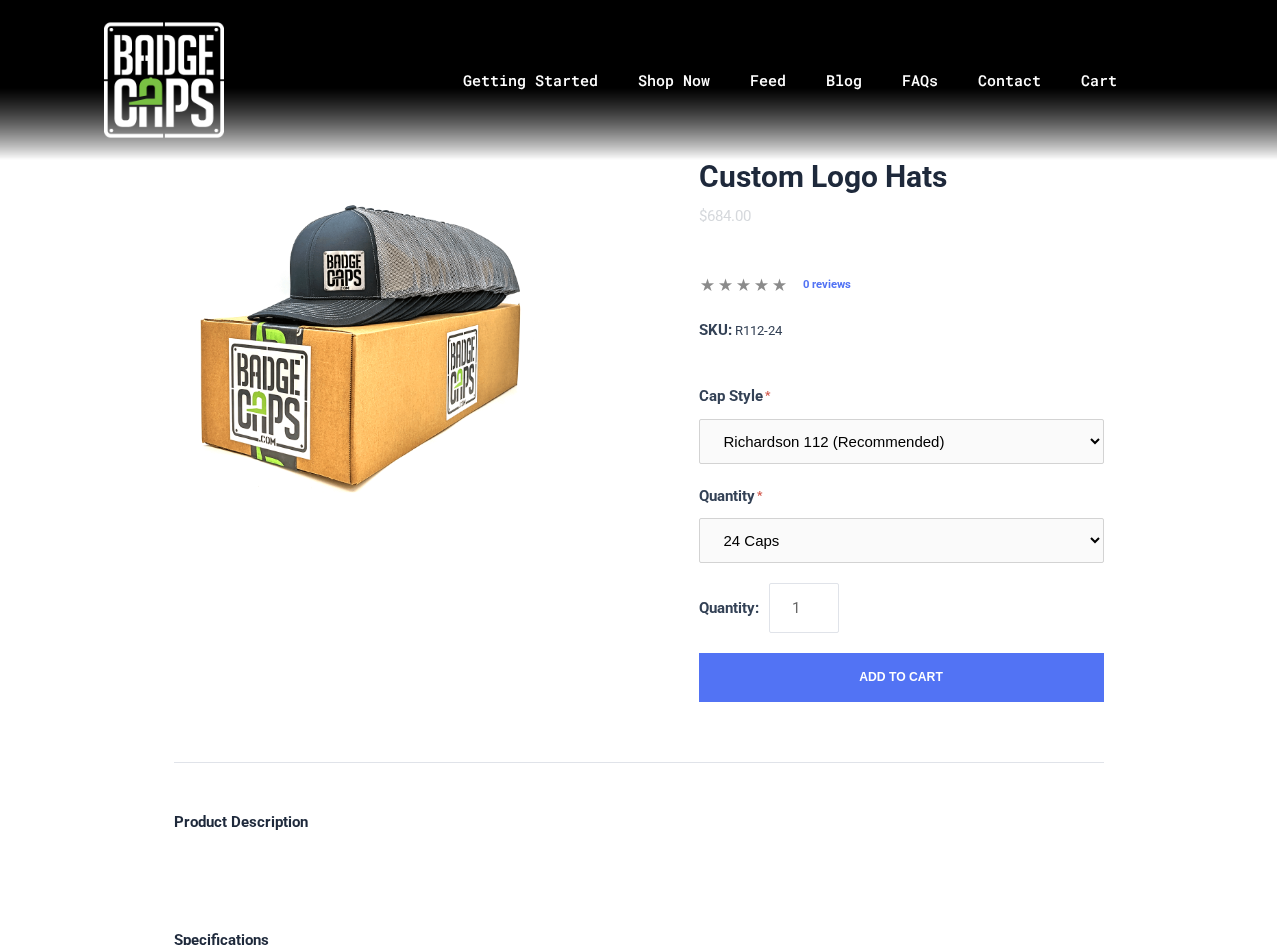 scroll, scrollTop: 0, scrollLeft: 0, axis: both 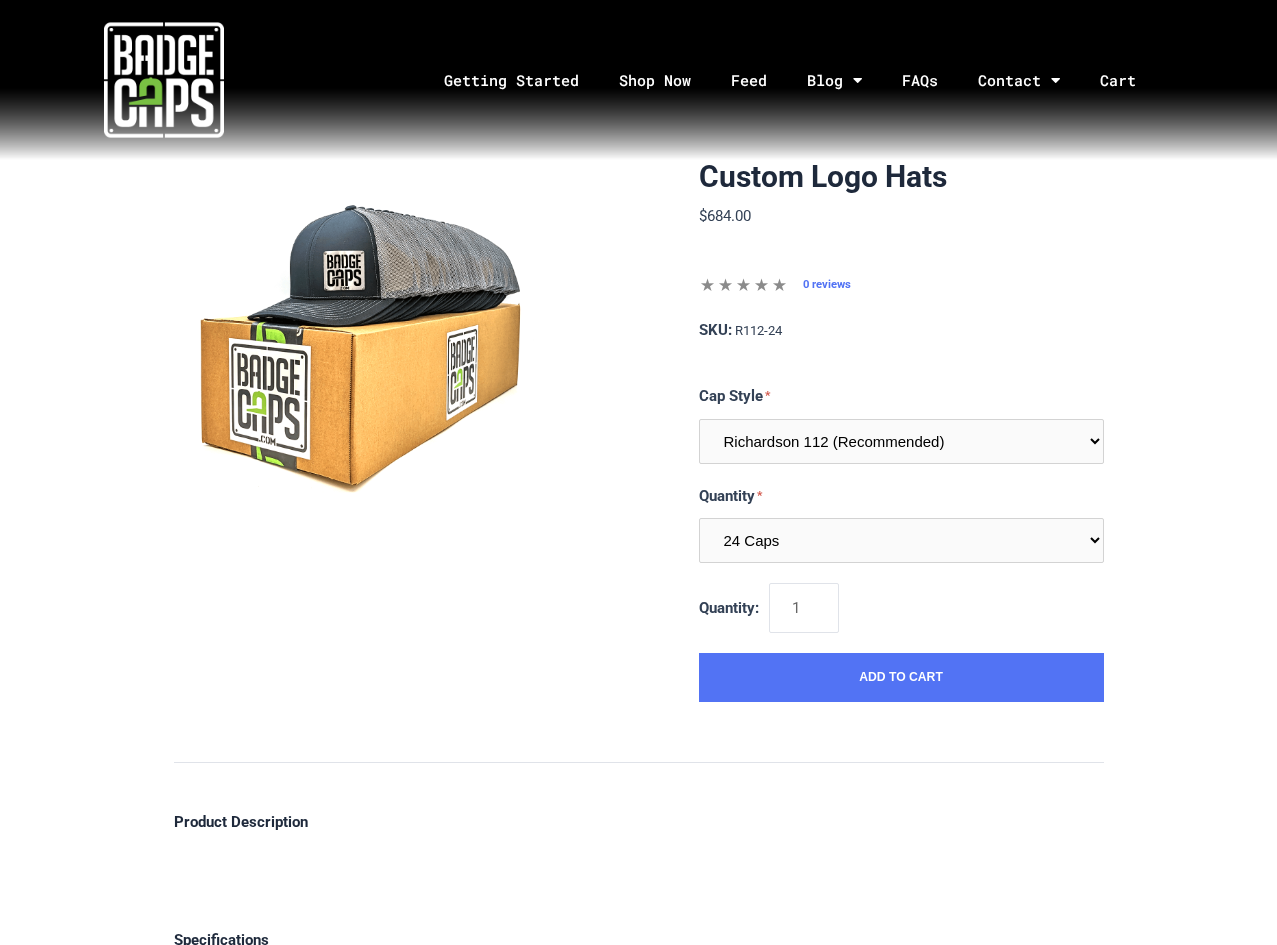 click on "Custom Logo Hats
$684.00
MSRP:
$684.00
0 reviews
SKU:
R112-24
Cap Style
Richardson 112 (Recommended)
Richardson 168 (7 Panel Flat Bill)
Richardson 511 (6 Panel Flat Bill)
Yupoong 6606 (Retro Trucker Cap)
Pacific 104s (Trucker Snapback)
Quantity
24 Caps
48 Caps
96 Caps
144 Caps (Full Case)
Quantity:
1
Add to Cart
Product Description
Specifications
Weight:
3.25 oz
0 reviews" at bounding box center [638, 676] 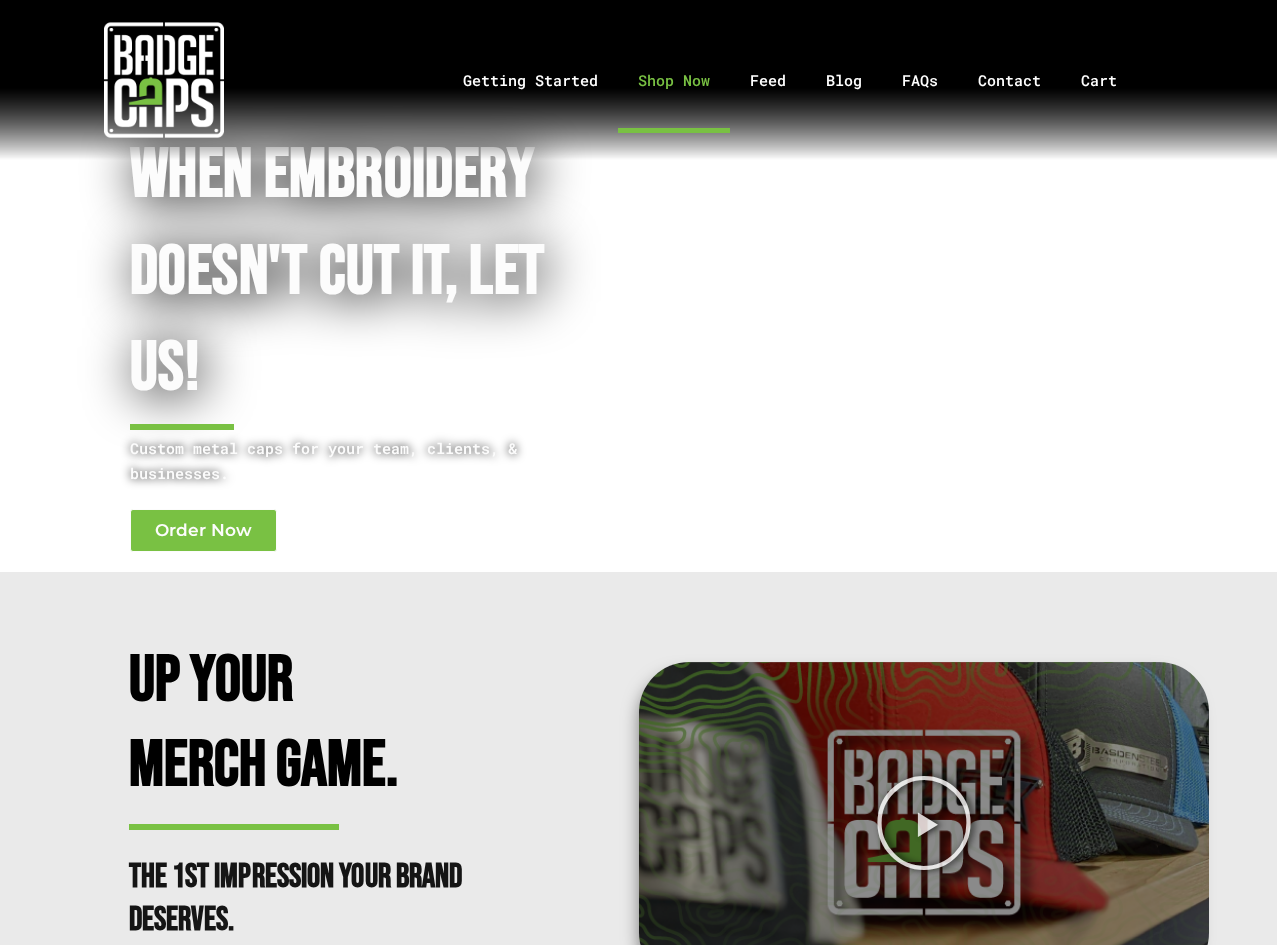scroll, scrollTop: 0, scrollLeft: 0, axis: both 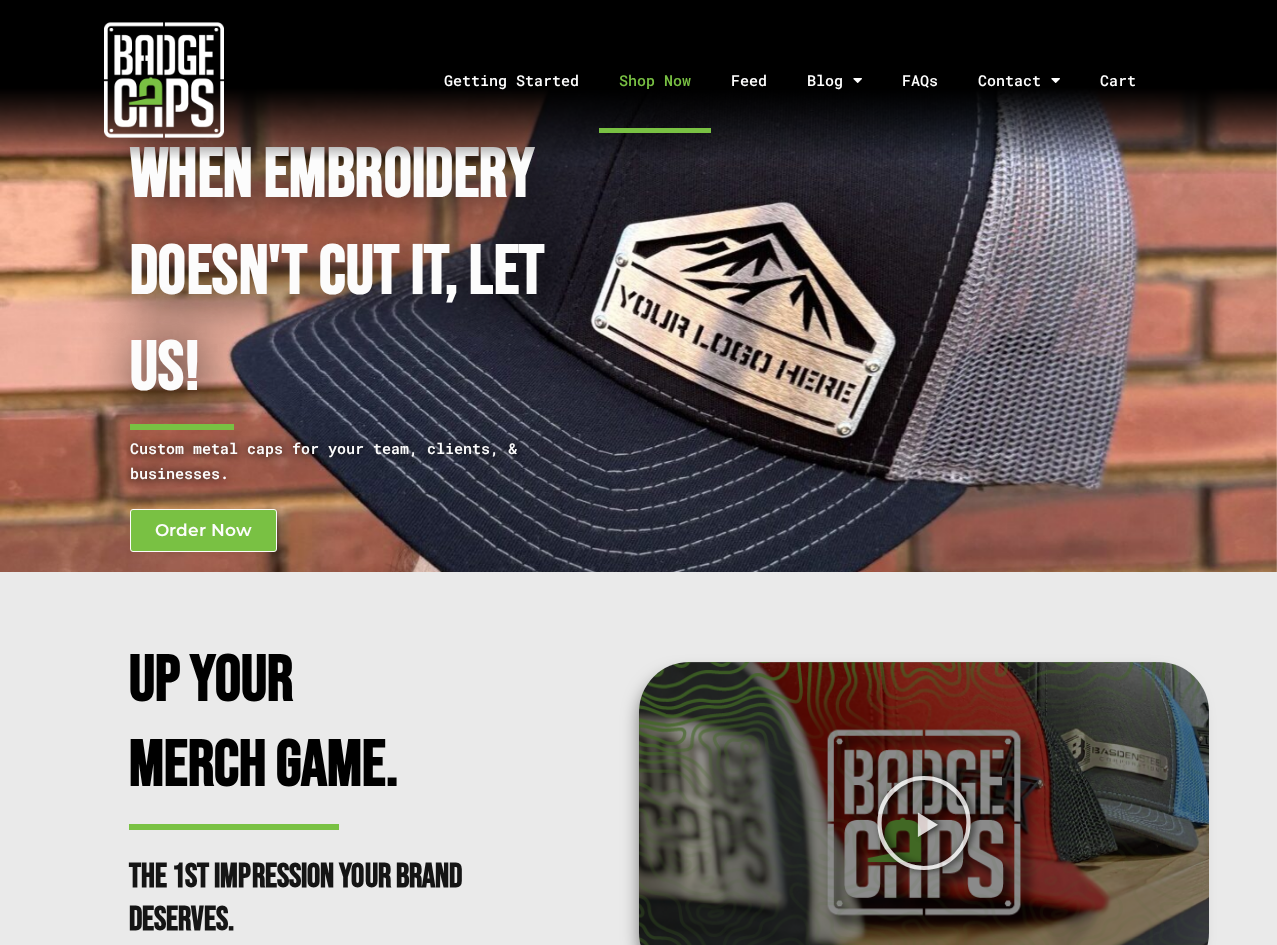 click on "Shop Now" 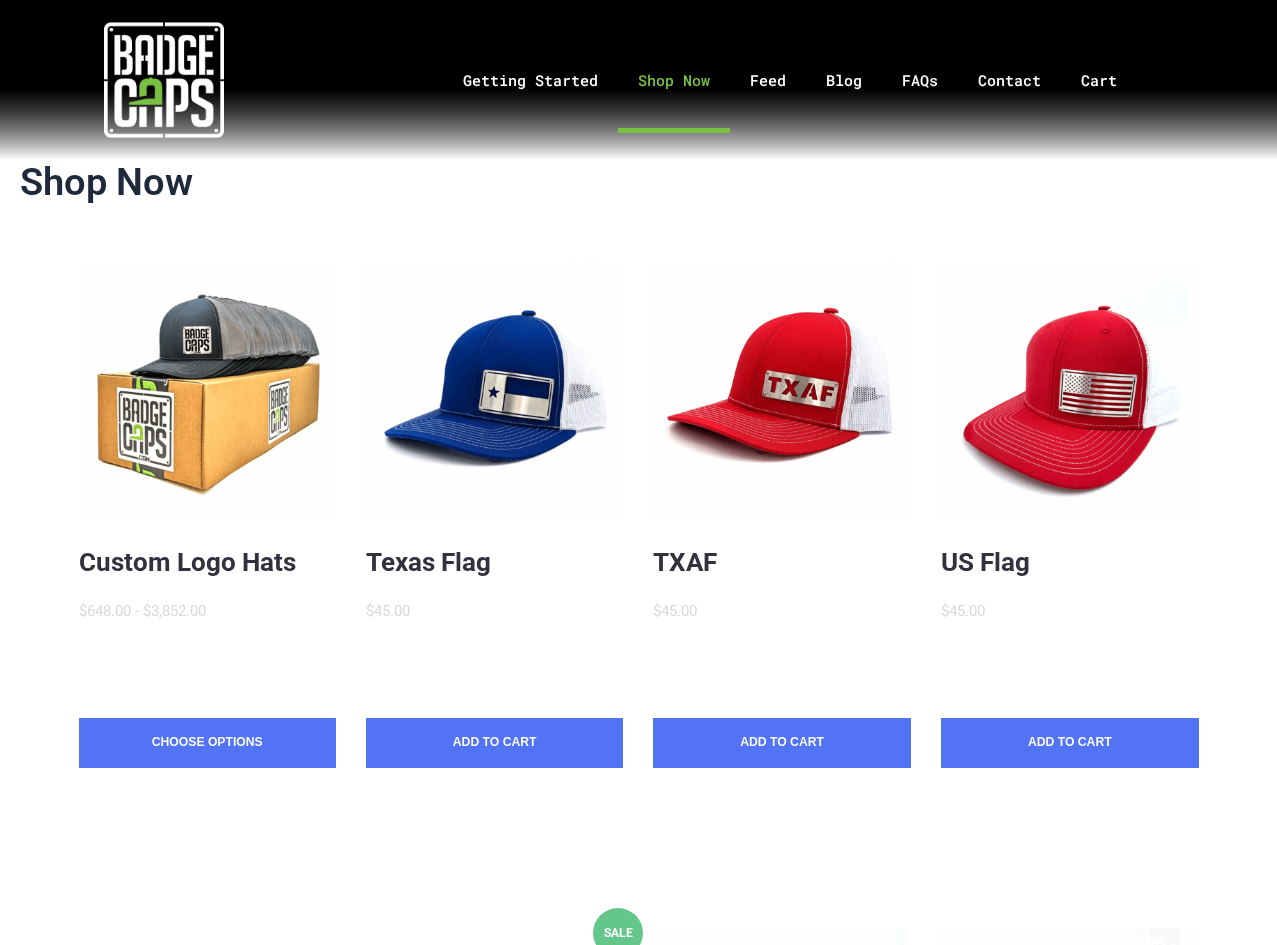scroll, scrollTop: 0, scrollLeft: 0, axis: both 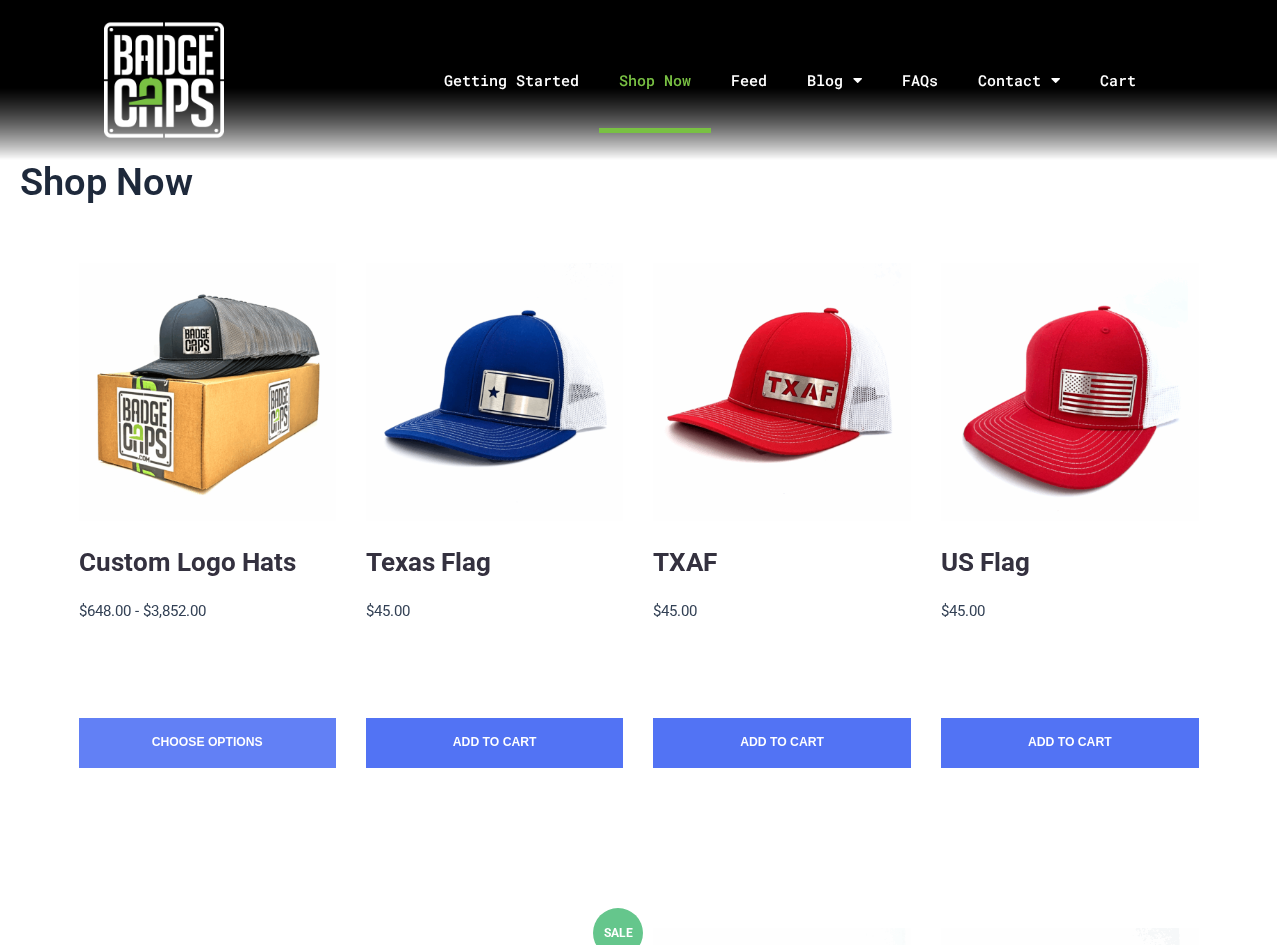 click on "Choose Options" at bounding box center [207, 743] 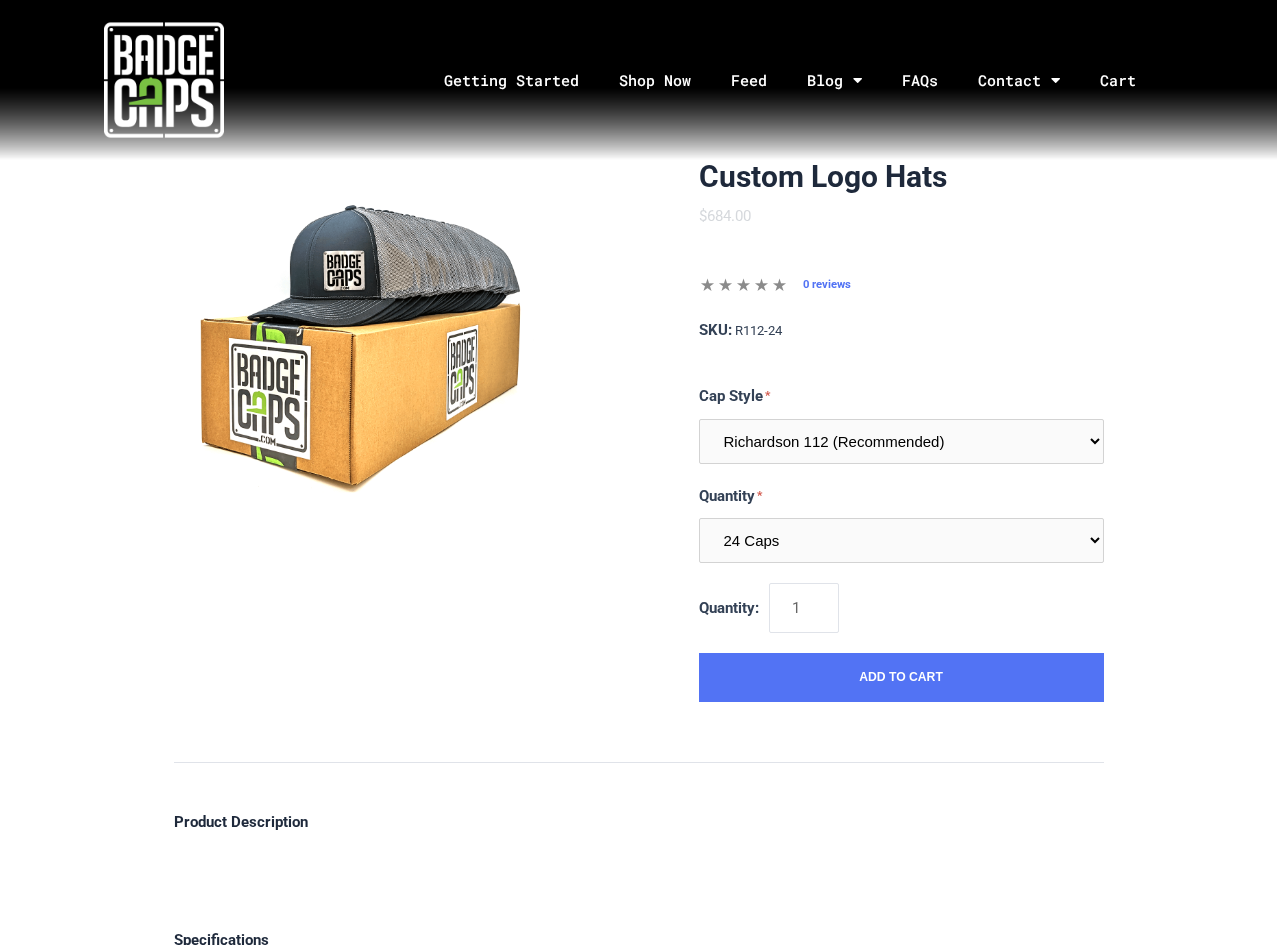 scroll, scrollTop: 0, scrollLeft: 0, axis: both 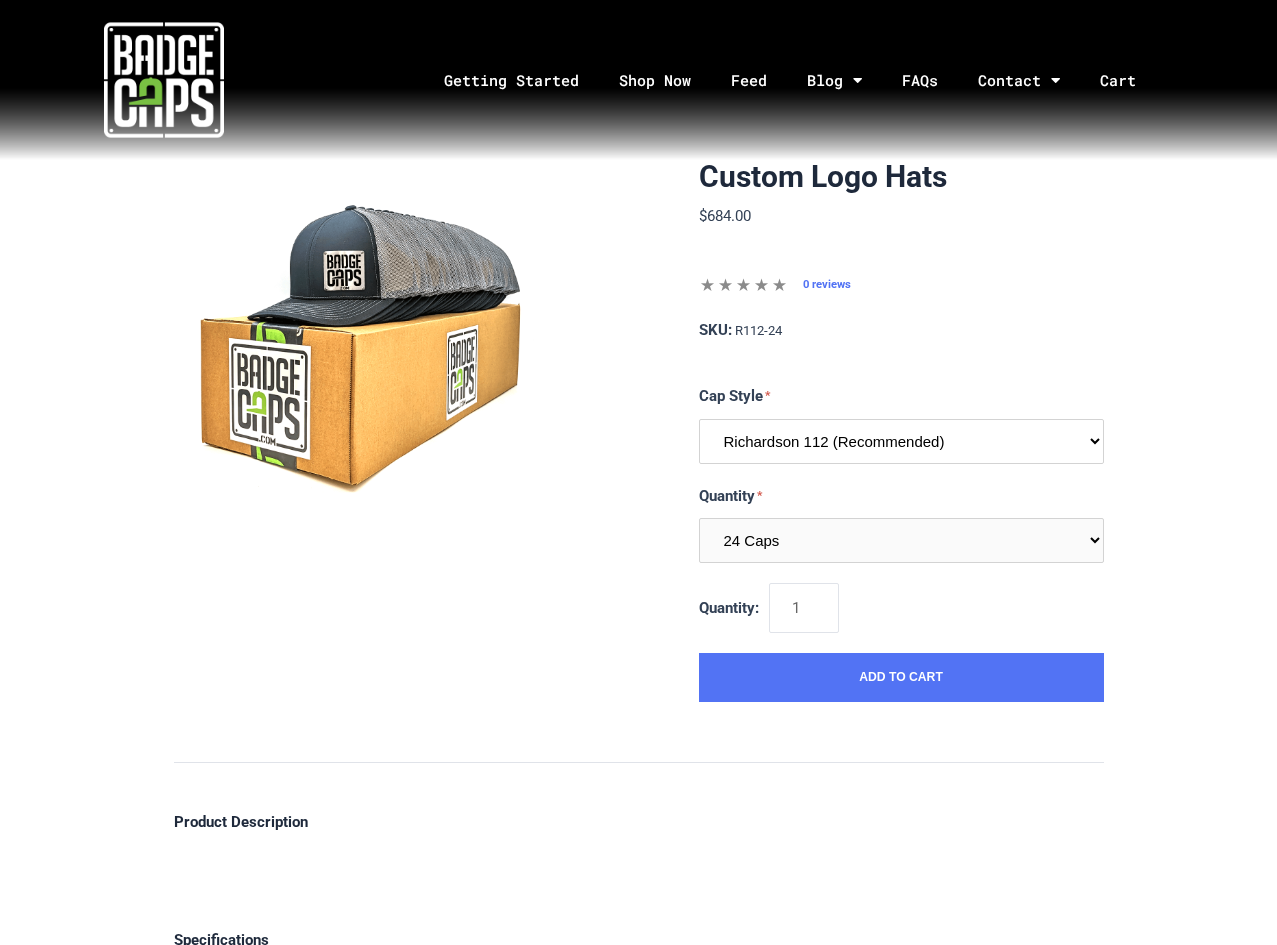 click on "Richardson 112 (Recommended)
Richardson 168 (7 Panel Flat Bill)
Richardson 511 (6 Panel Flat Bill)
Yupoong 6606 (Retro Trucker Cap)
Pacific 104s (Trucker Snapback)" at bounding box center [901, 441] 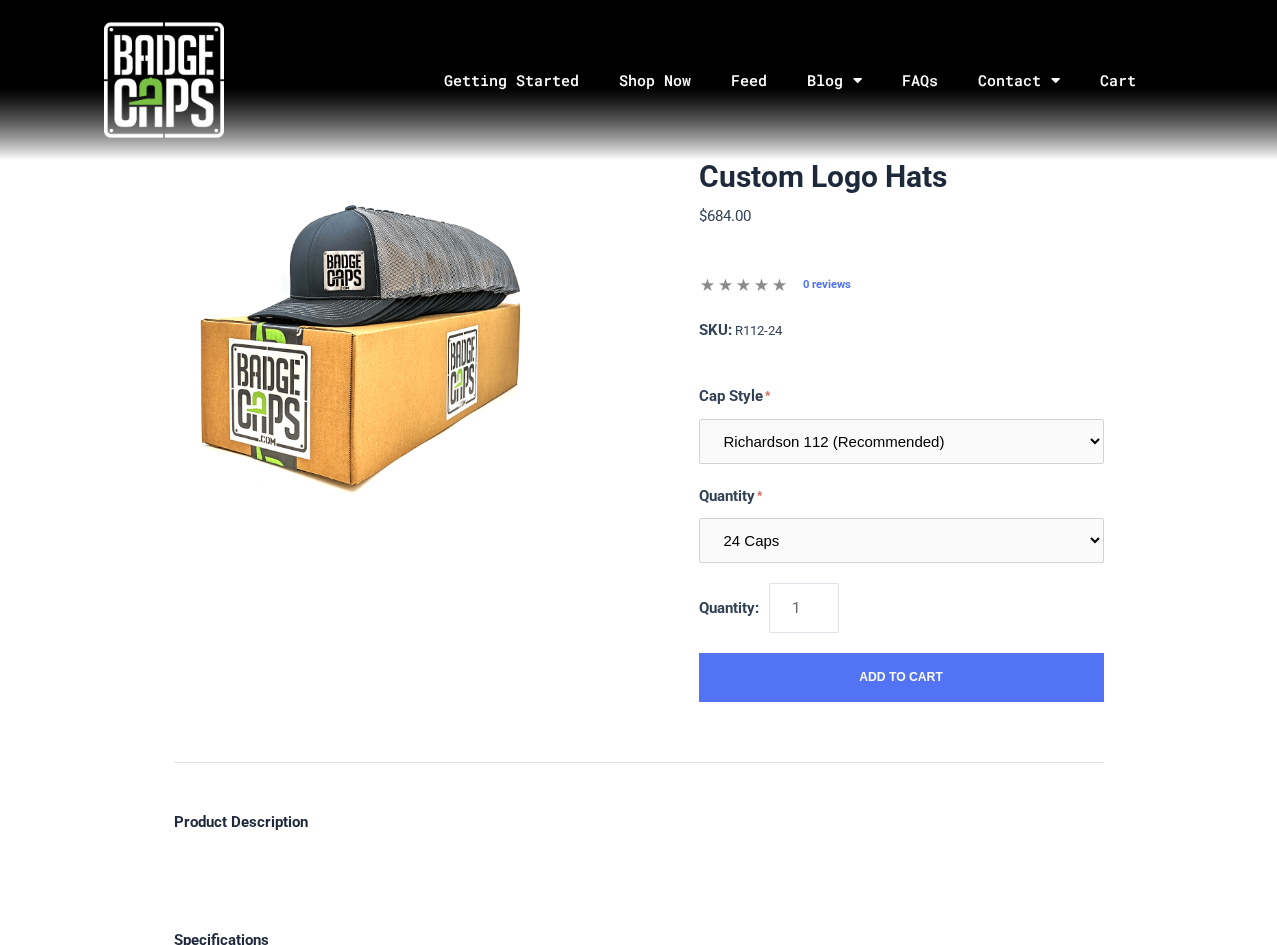 click on "Custom Logo Hats
$684.00
MSRP:
$684.00
0 reviews
SKU:
R112-24
Cap Style
Richardson 112 (Recommended)
Richardson 168 (7 Panel Flat Bill)
Richardson 511 (6 Panel Flat Bill)
Yupoong 6606 (Retro Trucker Cap)
Pacific 104s (Trucker Snapback)
Quantity
24 Caps
48 Caps
96 Caps
144 Caps (Full Case)
Quantity:
1
Add to Cart
Product Description
Specifications
Weight:
3.25 oz
0 reviews" at bounding box center [639, 676] 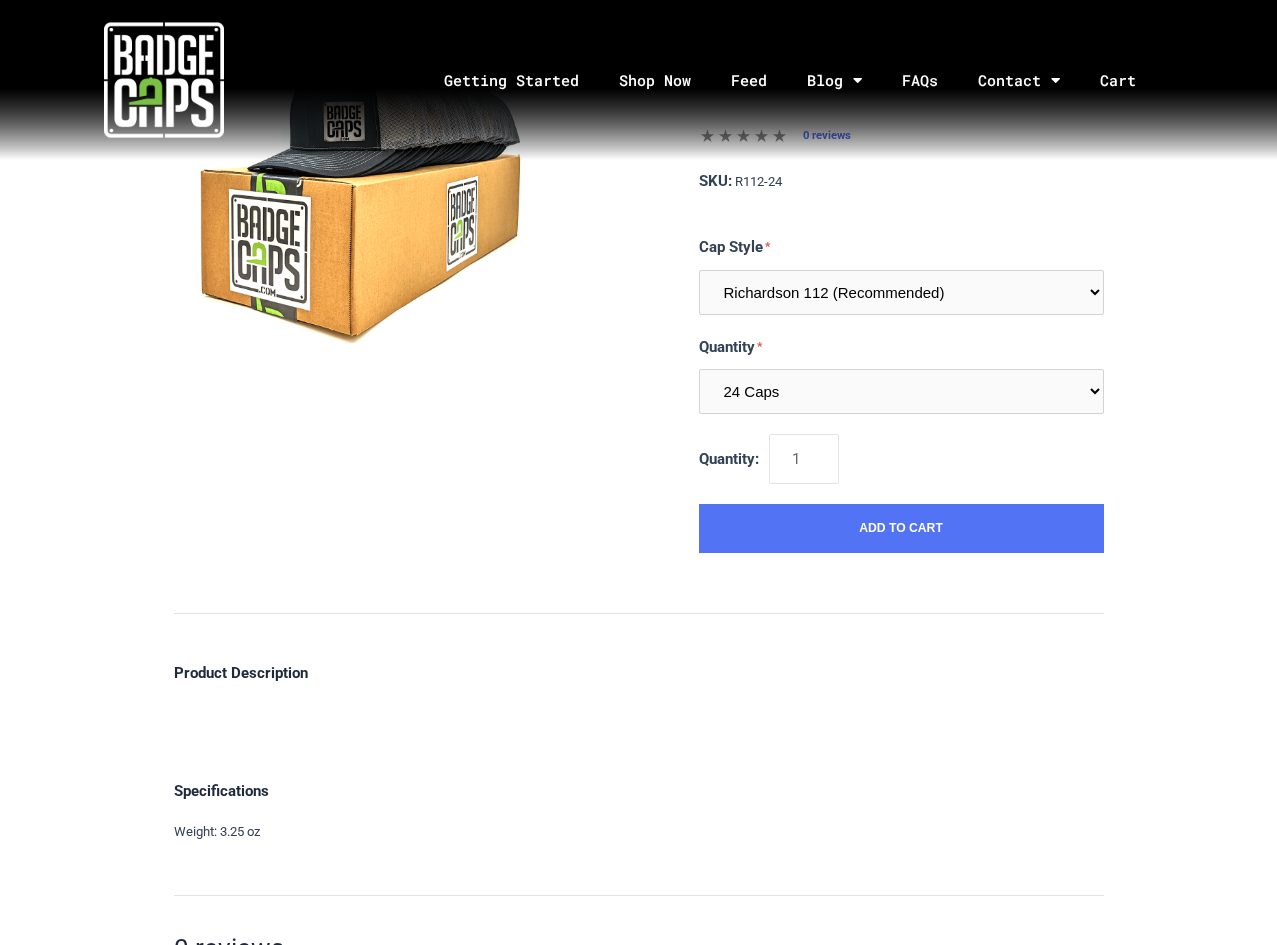 scroll, scrollTop: 0, scrollLeft: 0, axis: both 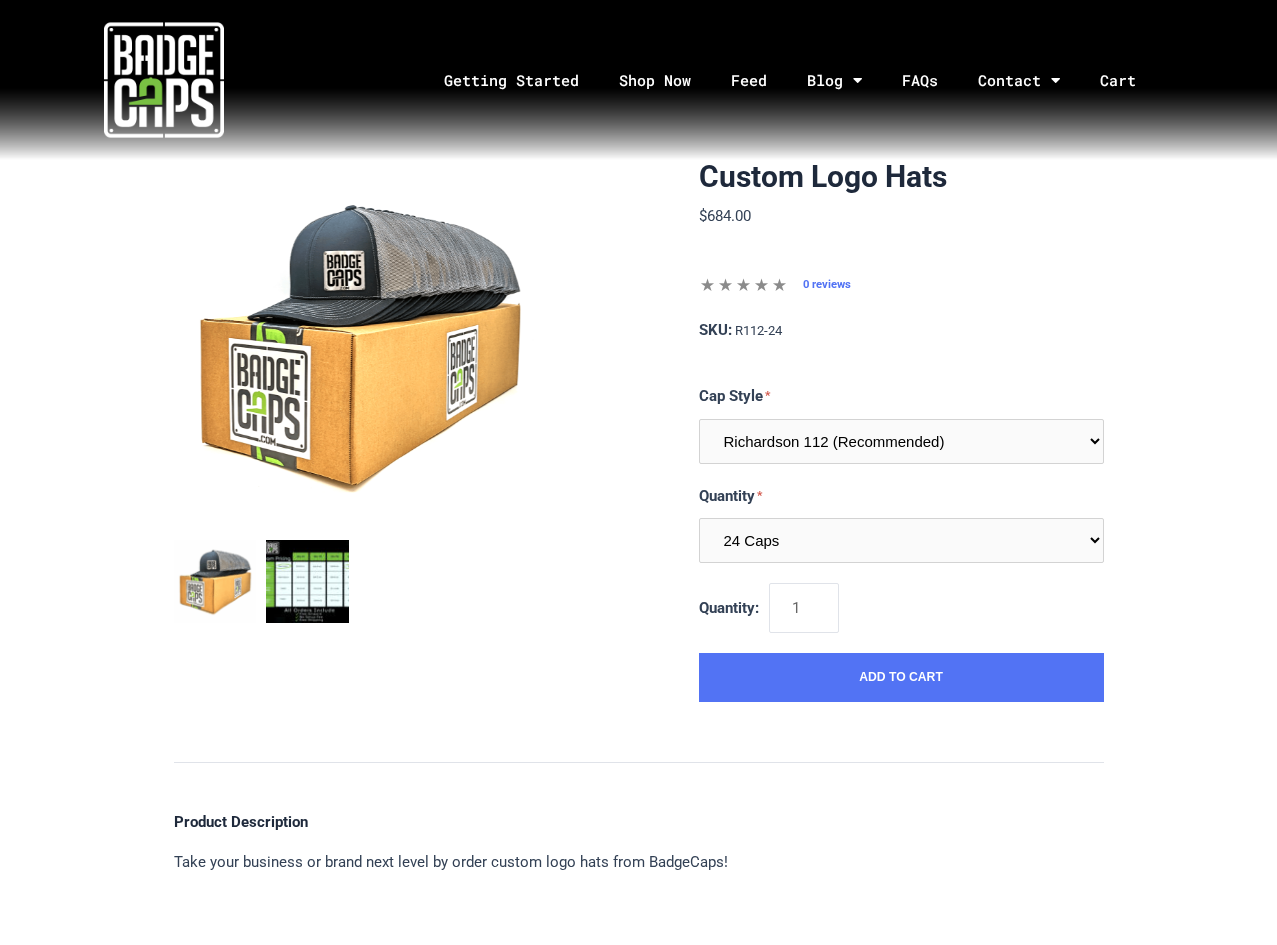 click at bounding box center [307, 581] 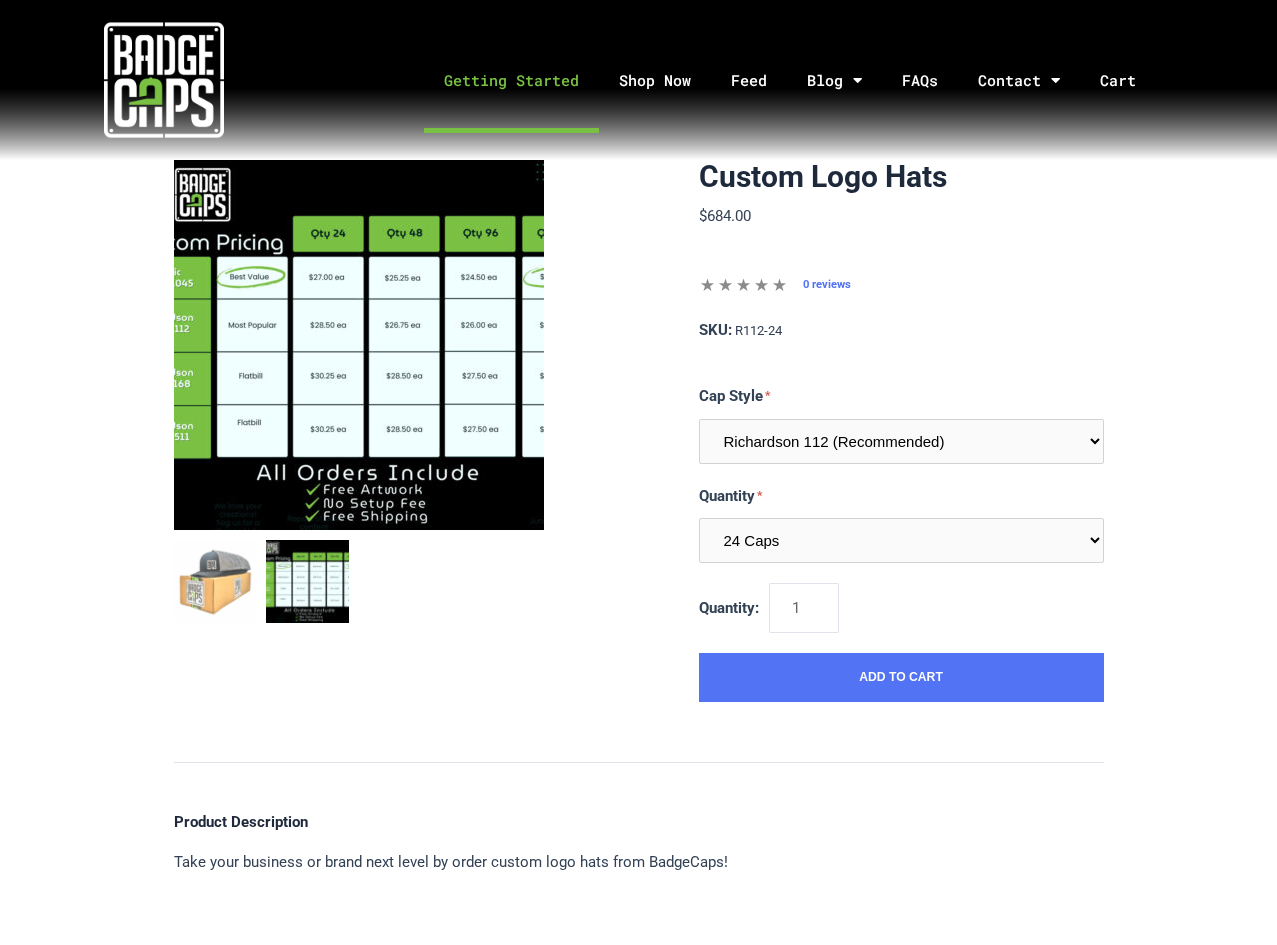 click on "Getting Started" 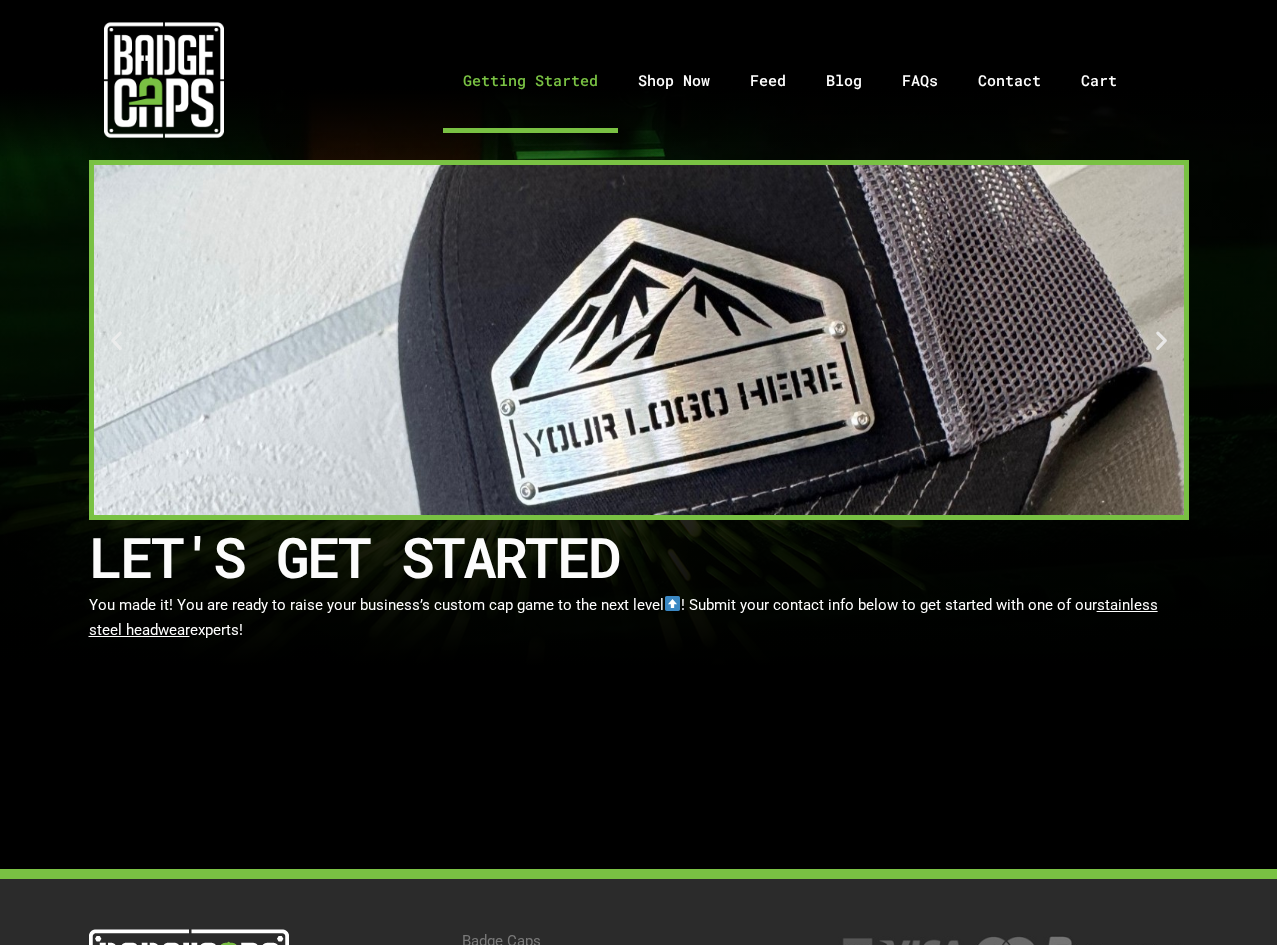 scroll, scrollTop: 0, scrollLeft: 0, axis: both 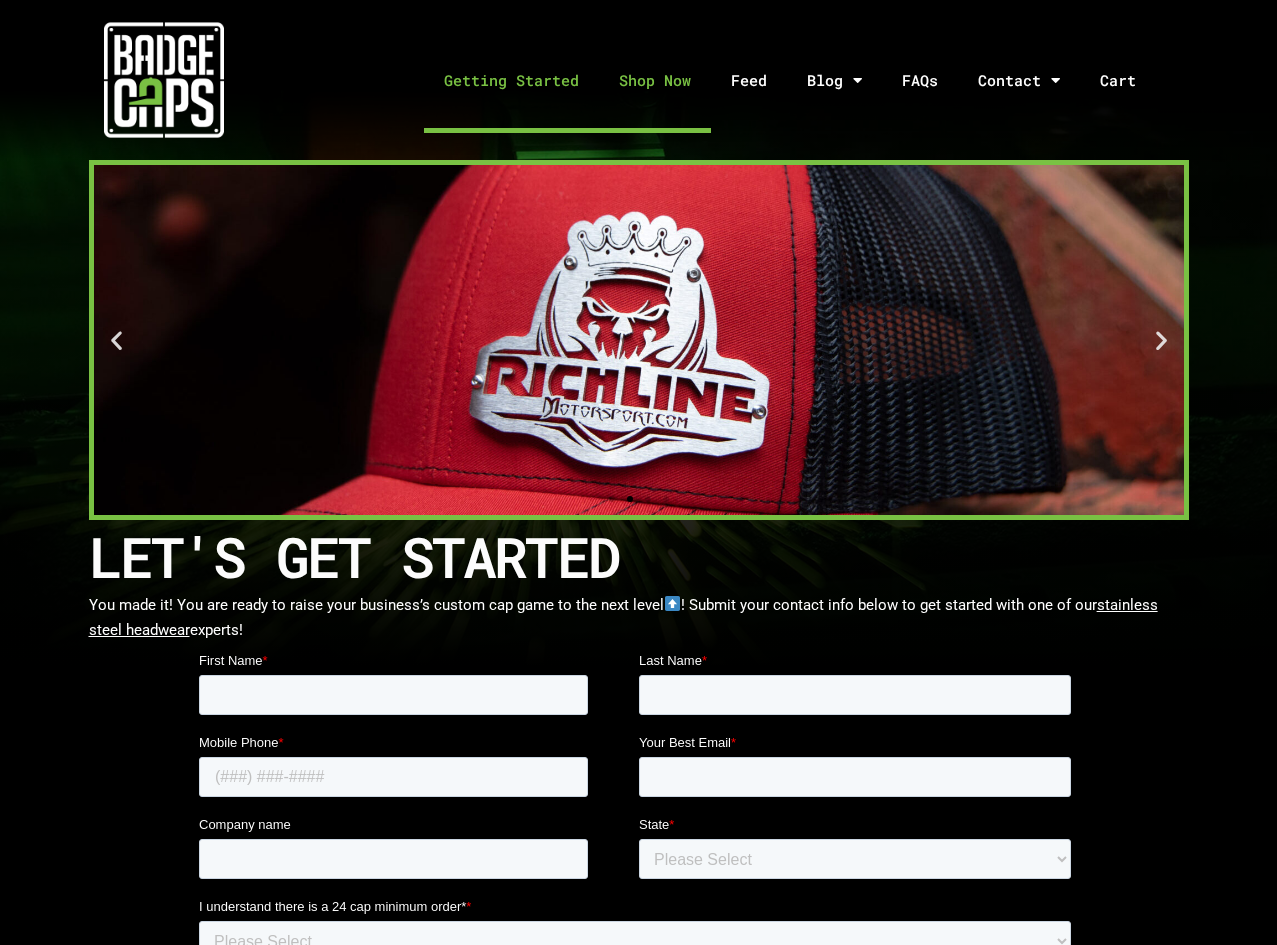 click on "Shop Now" 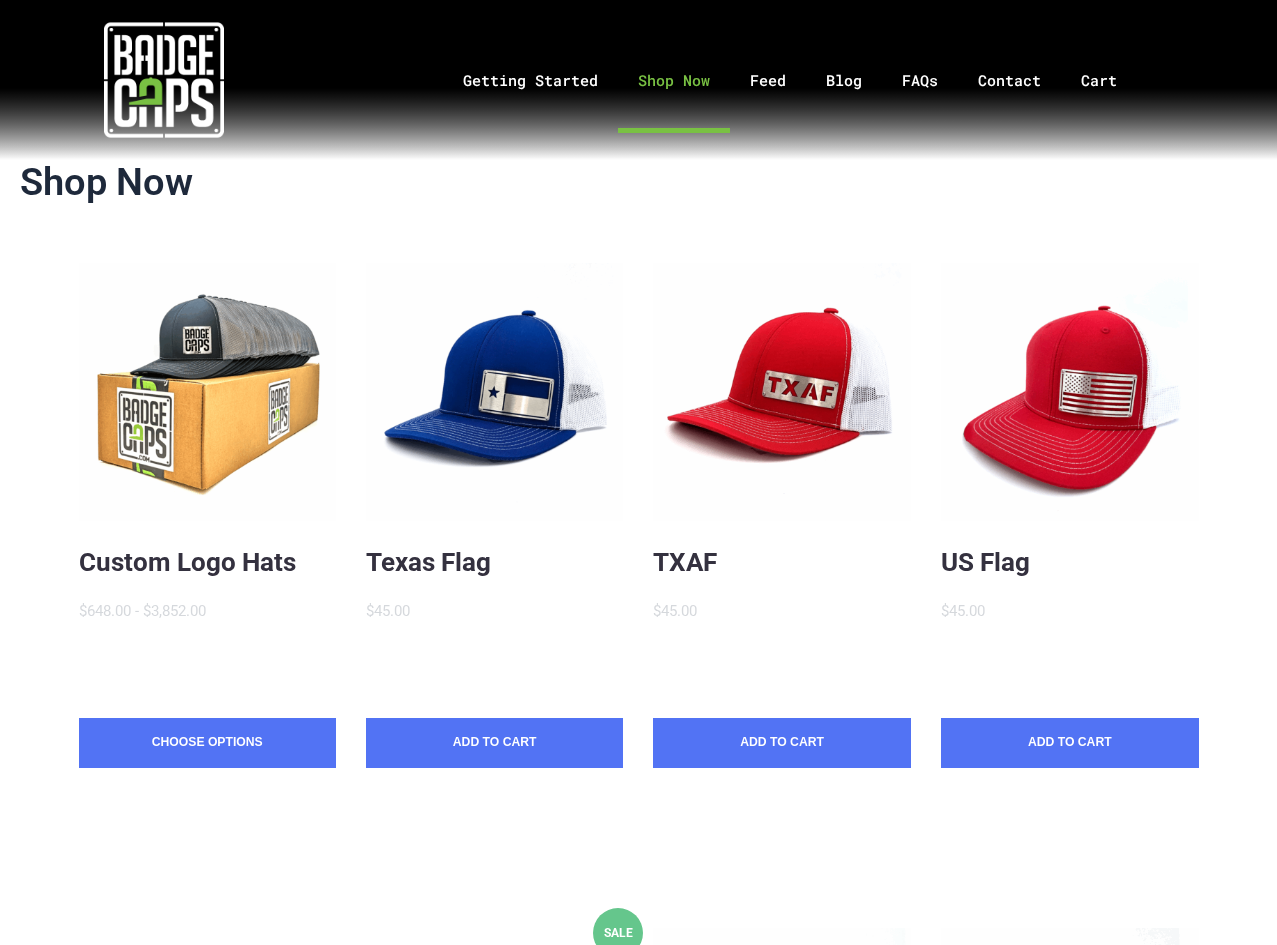 scroll, scrollTop: 0, scrollLeft: 0, axis: both 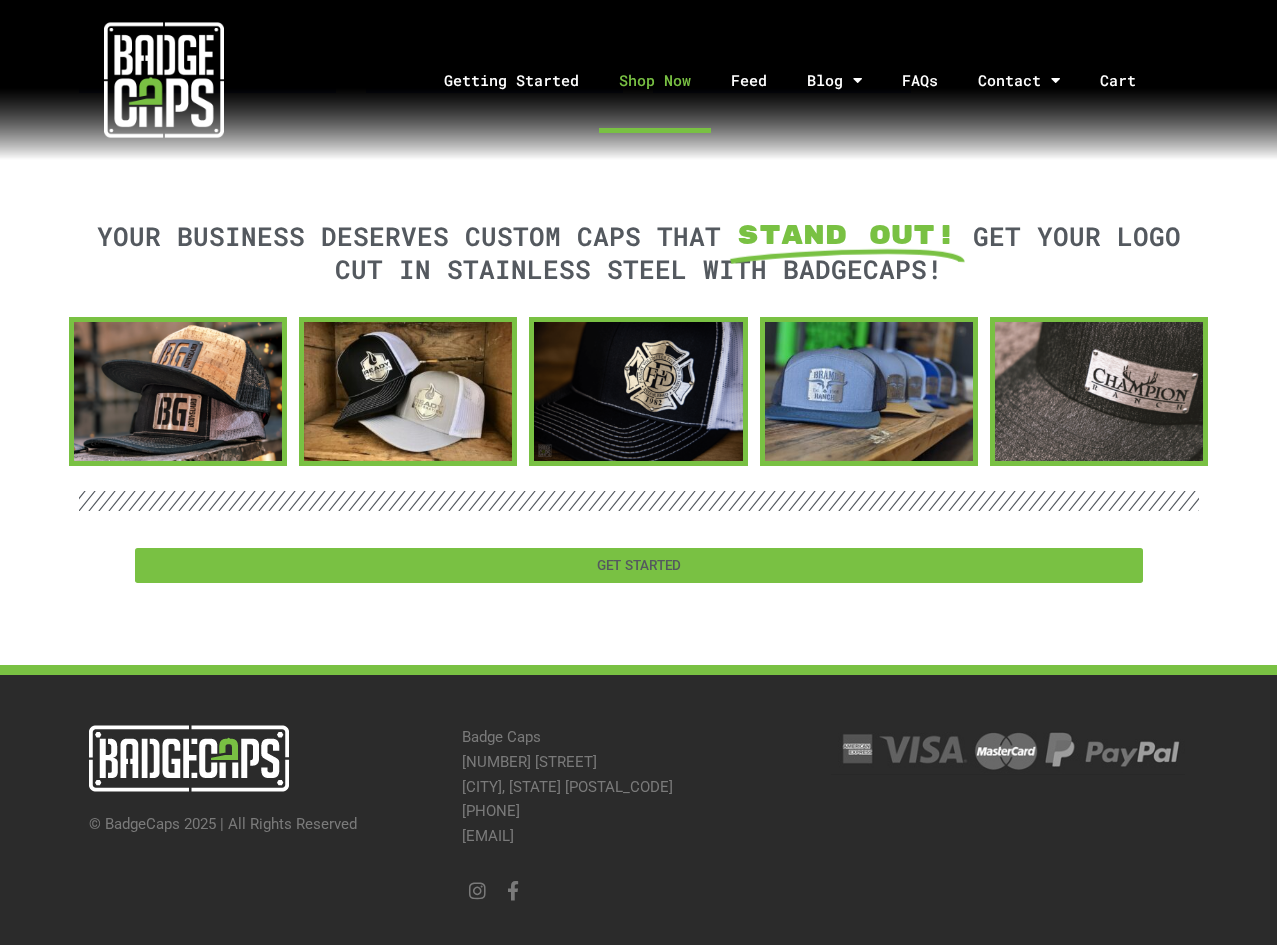 click on "GET STARTED" at bounding box center [639, 565] 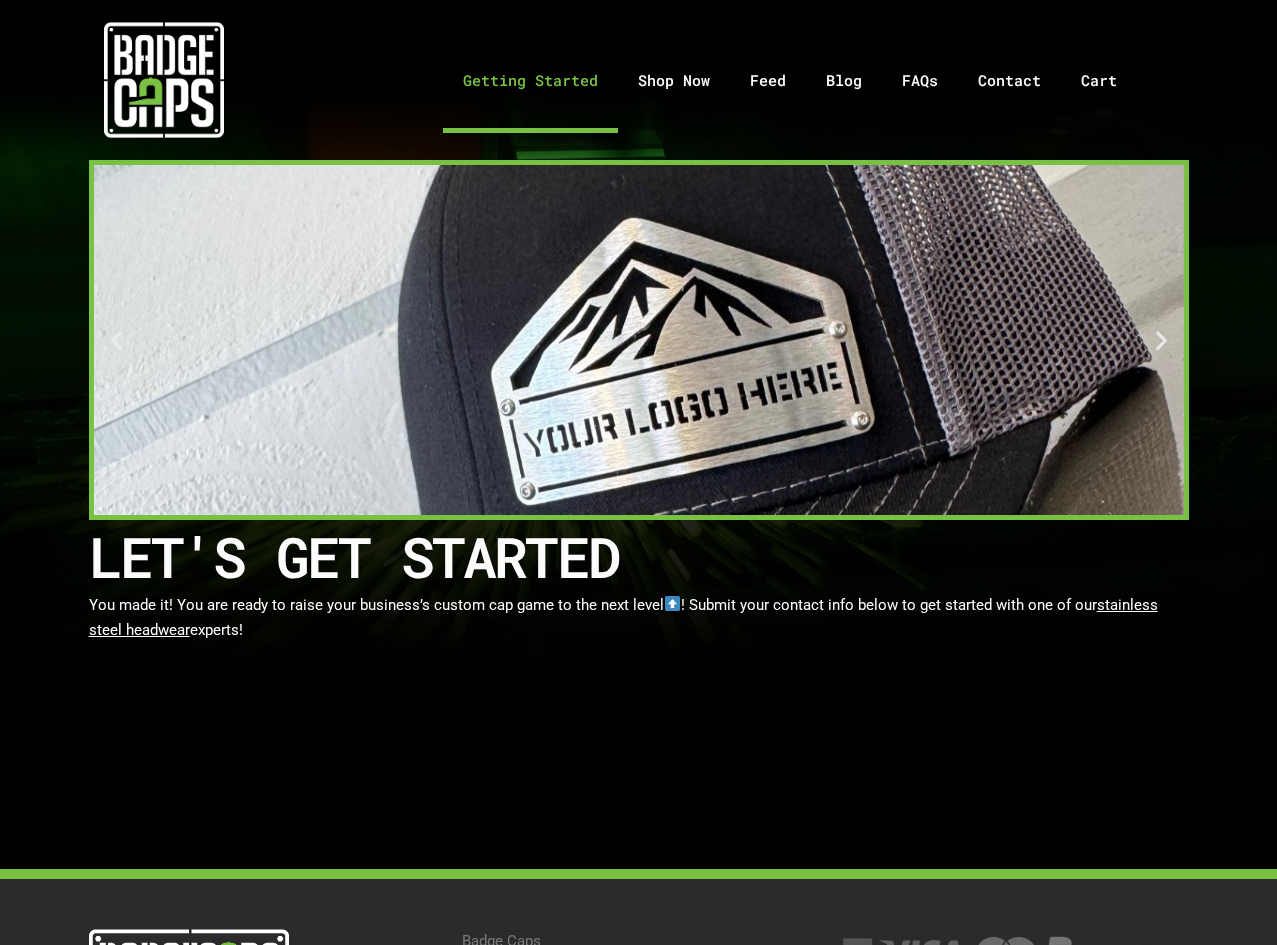 scroll, scrollTop: 0, scrollLeft: 0, axis: both 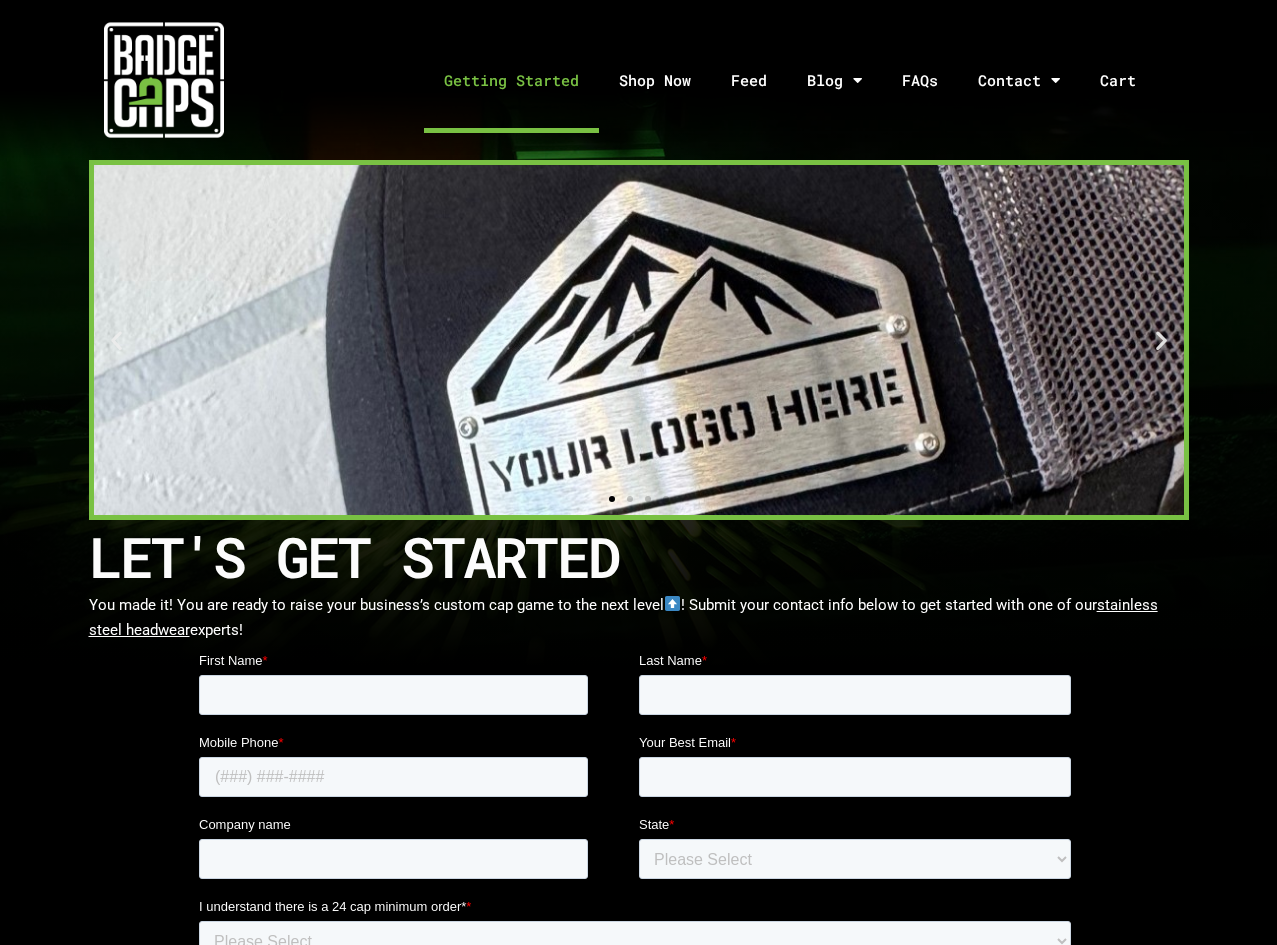 click at bounding box center [639, 340] 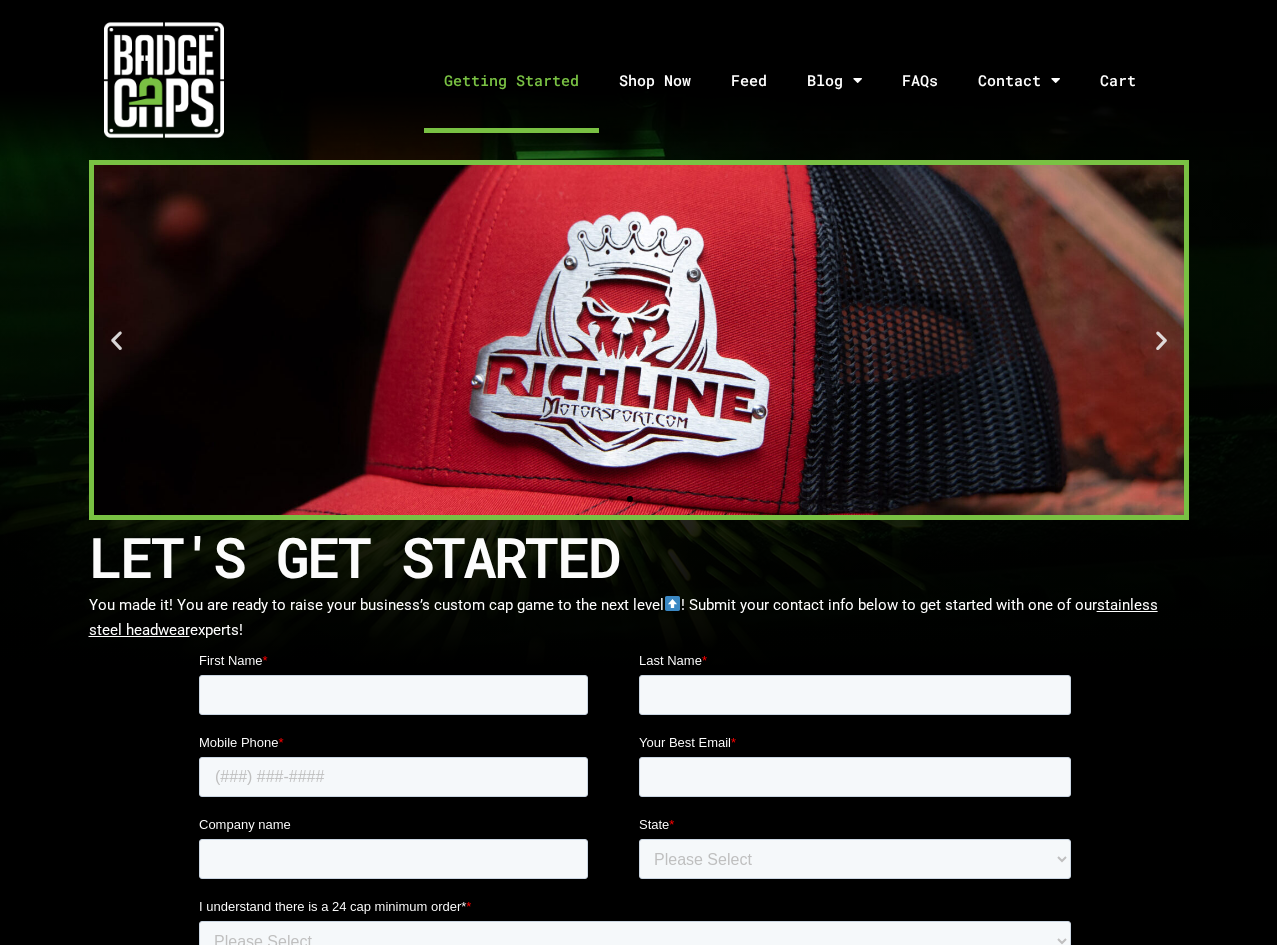 click at bounding box center [1161, 340] 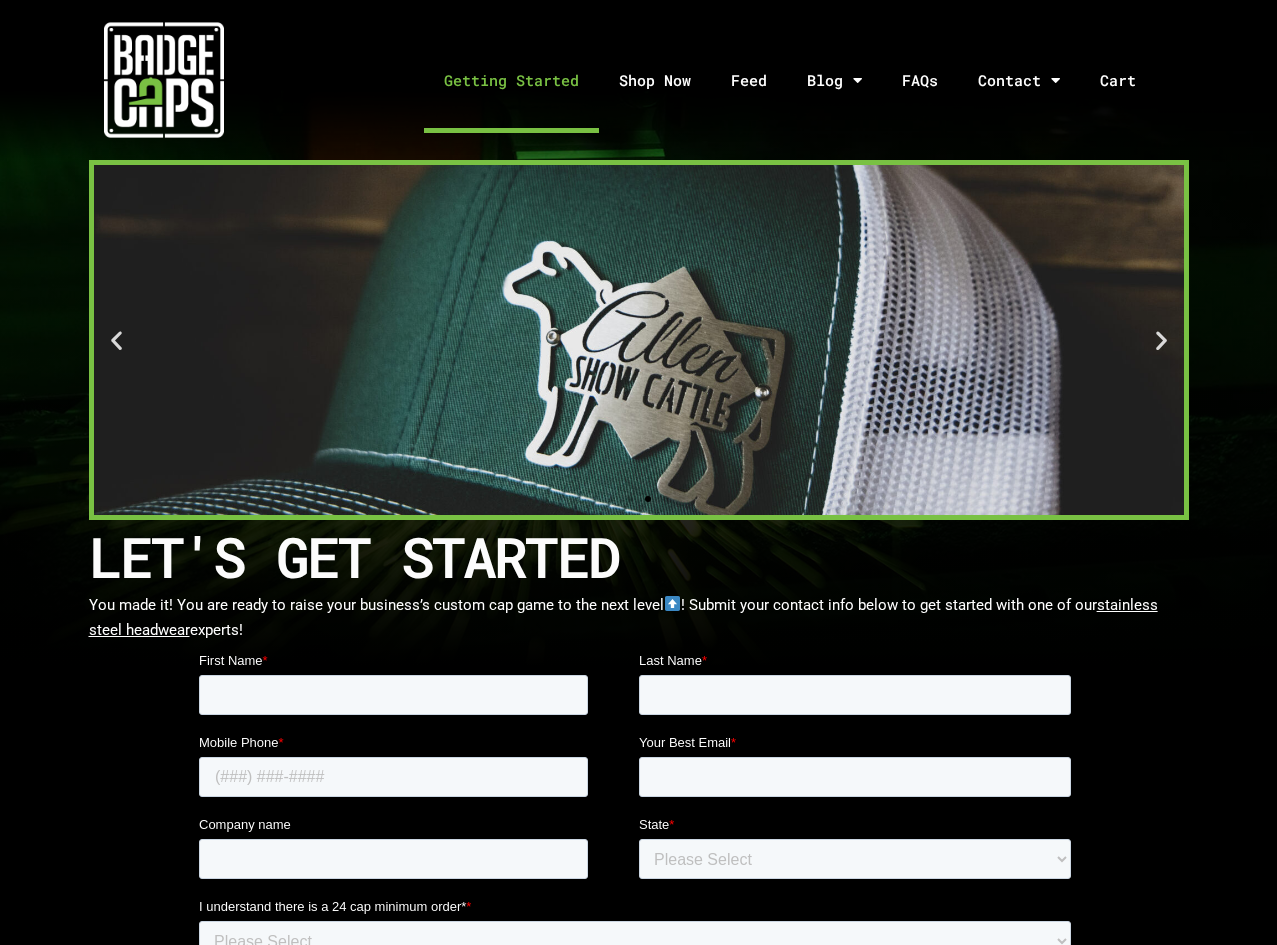 click at bounding box center (1161, 340) 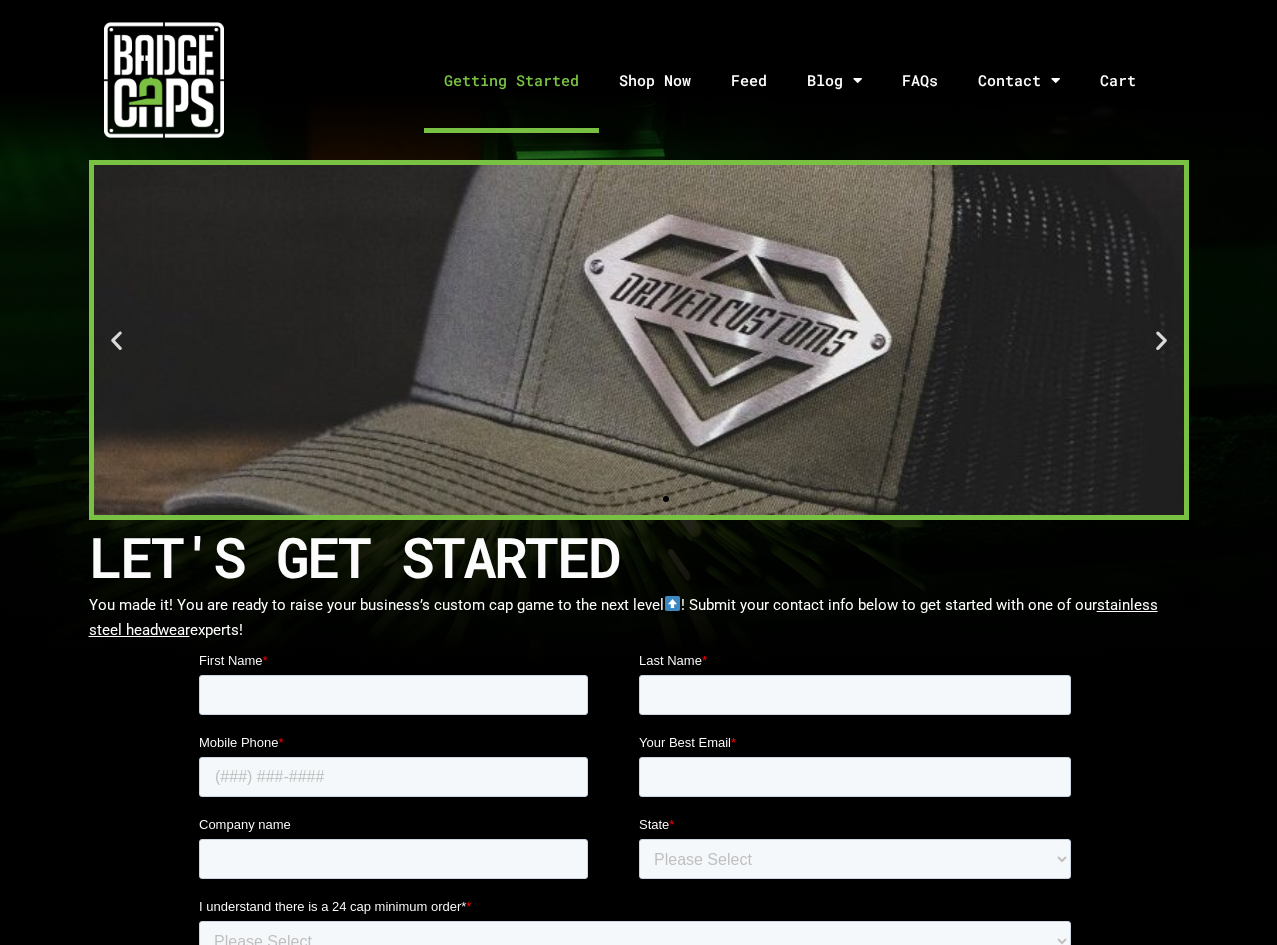 click at bounding box center [1161, 340] 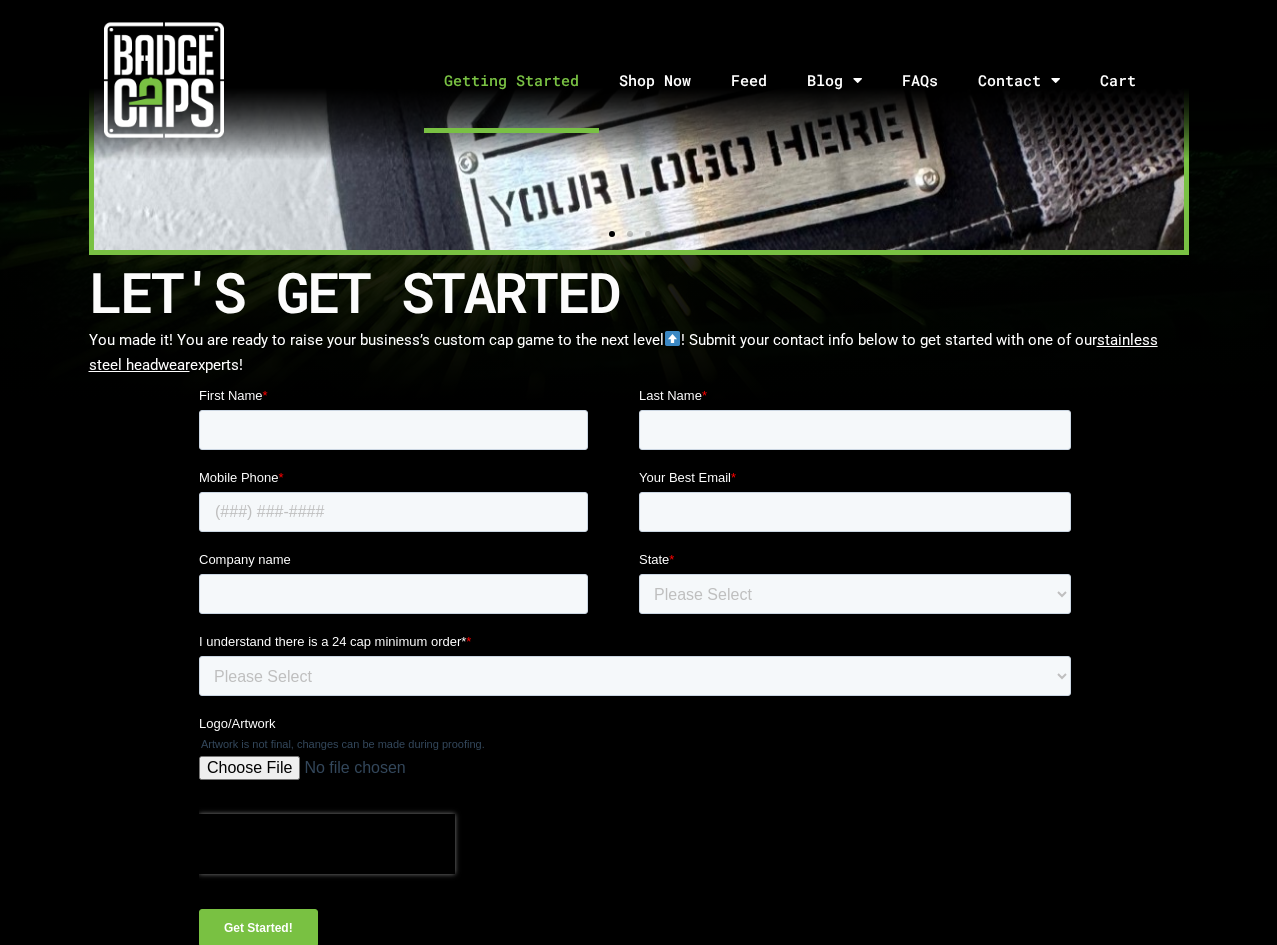 scroll, scrollTop: 267, scrollLeft: 0, axis: vertical 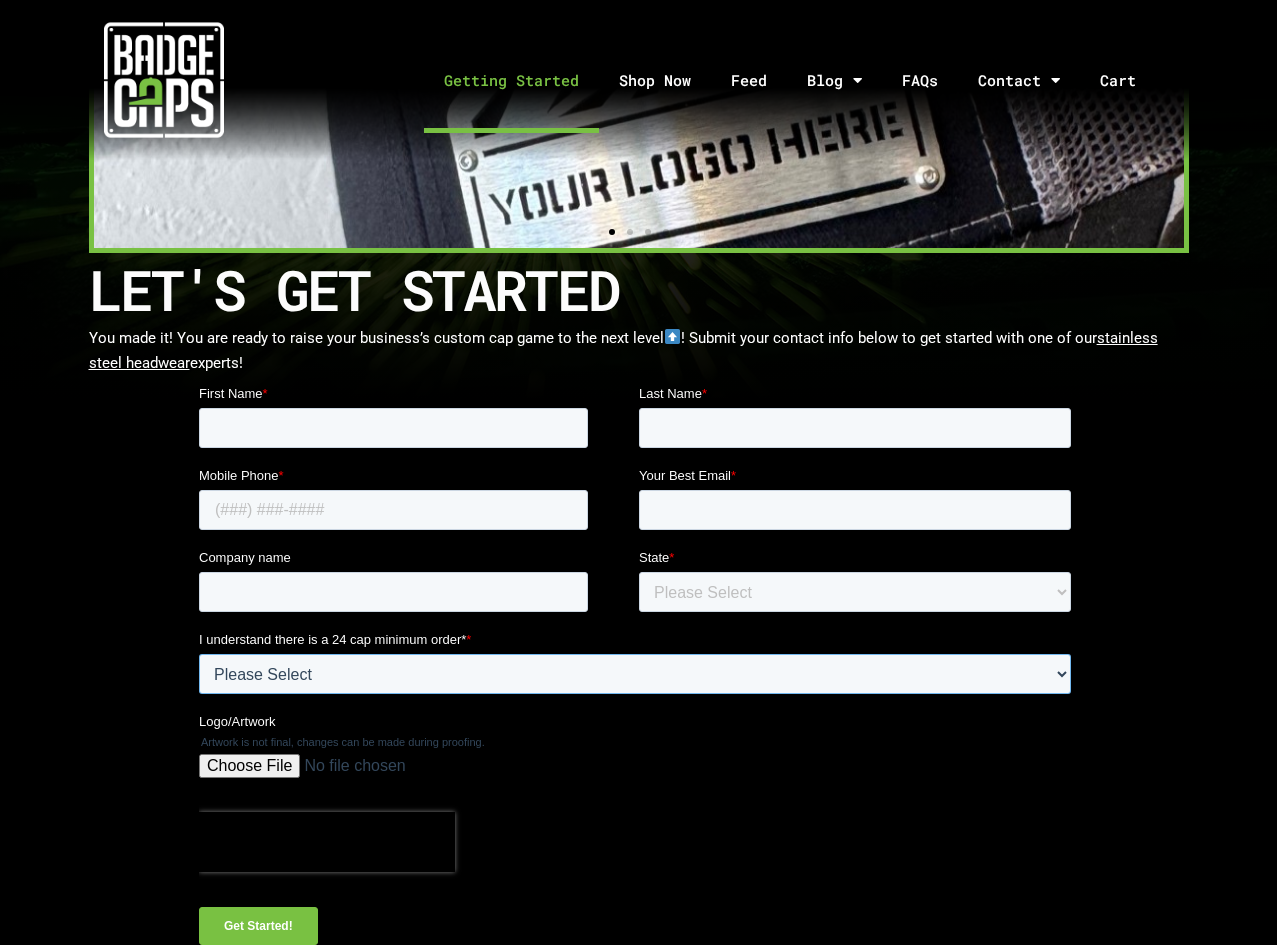 click on "Please Select Yes" at bounding box center (634, 674) 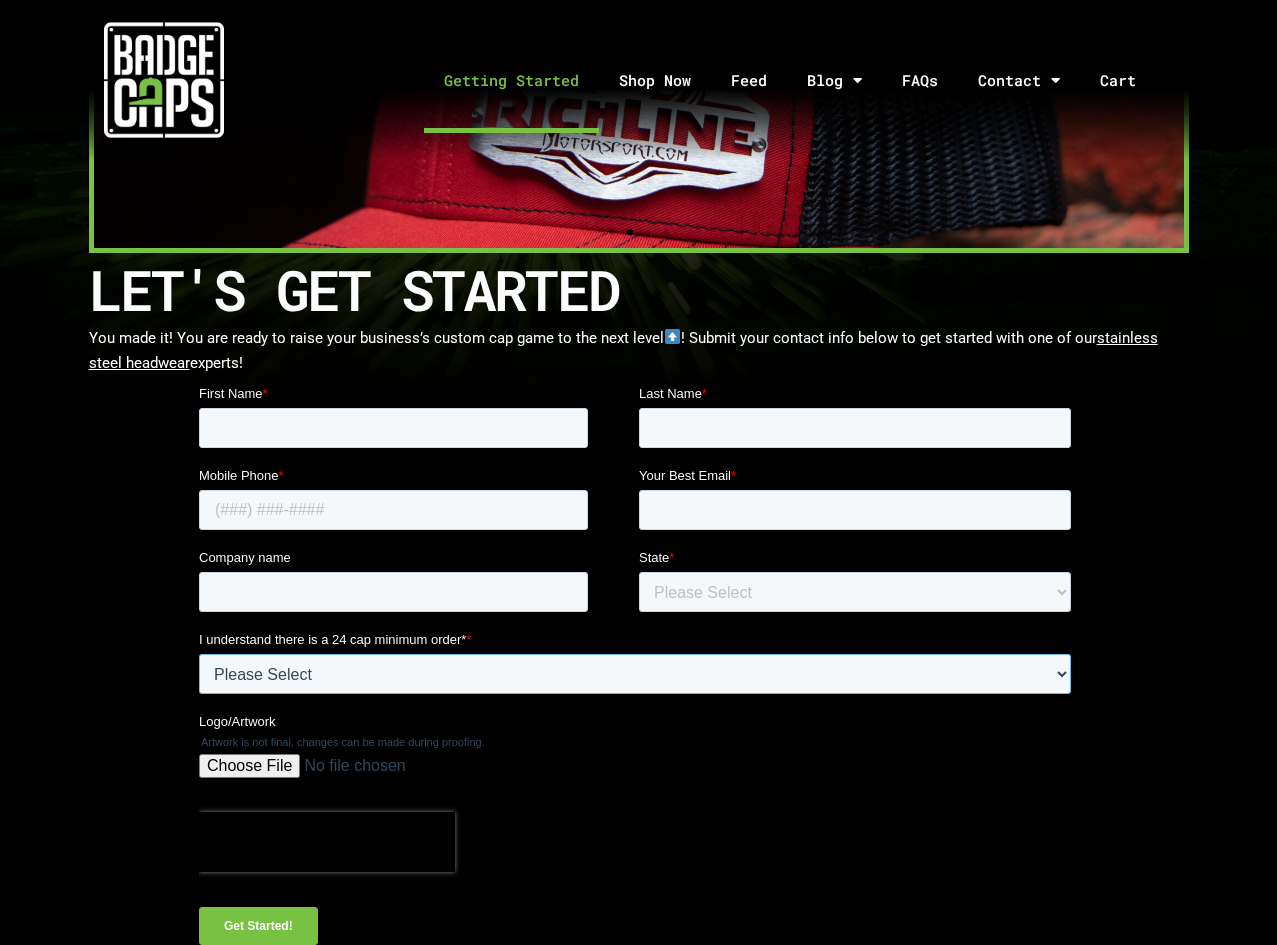 click on "Please Select Yes" at bounding box center [634, 674] 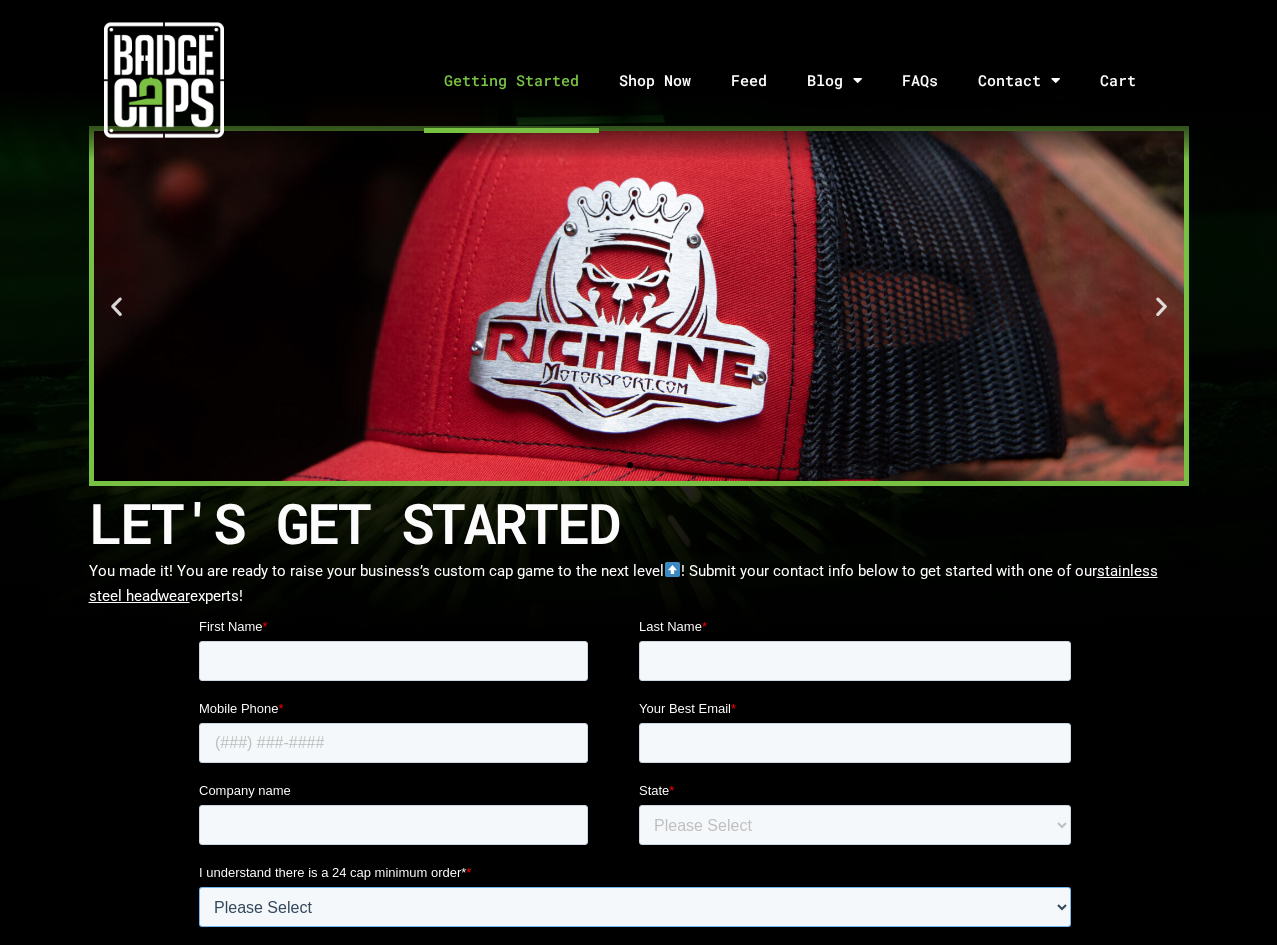 scroll, scrollTop: 0, scrollLeft: 0, axis: both 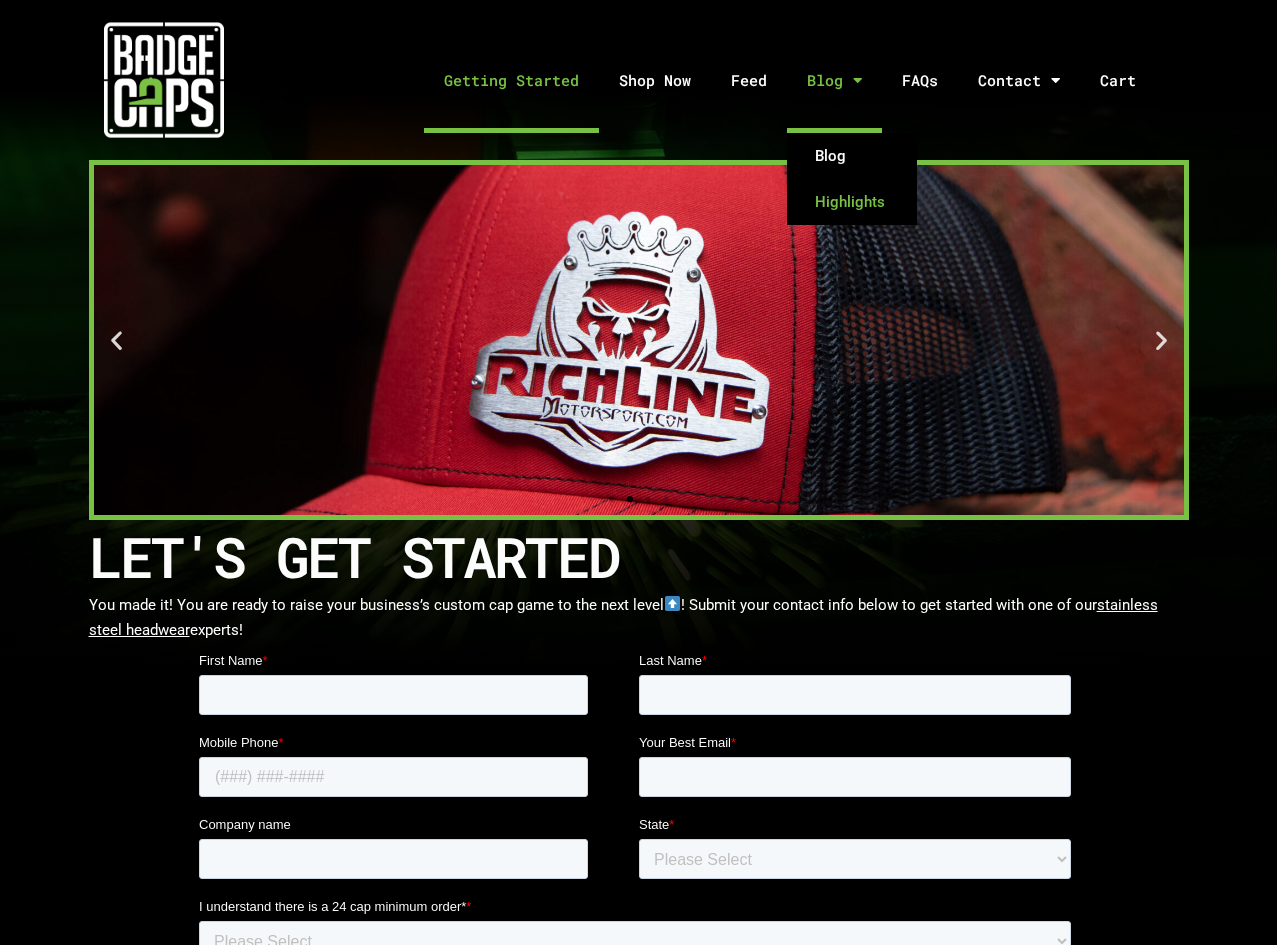 click on "Highlights" 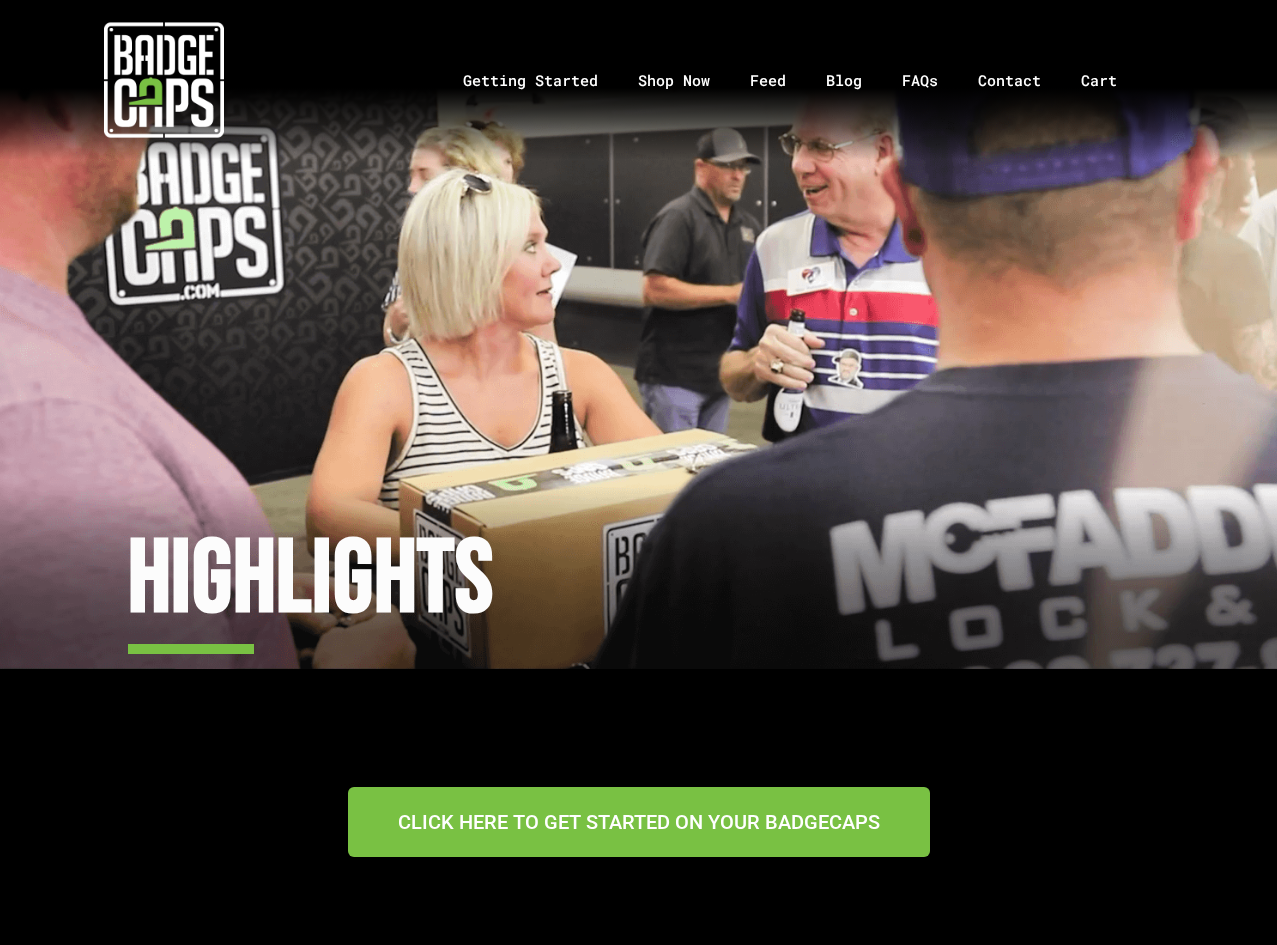 scroll, scrollTop: 0, scrollLeft: 0, axis: both 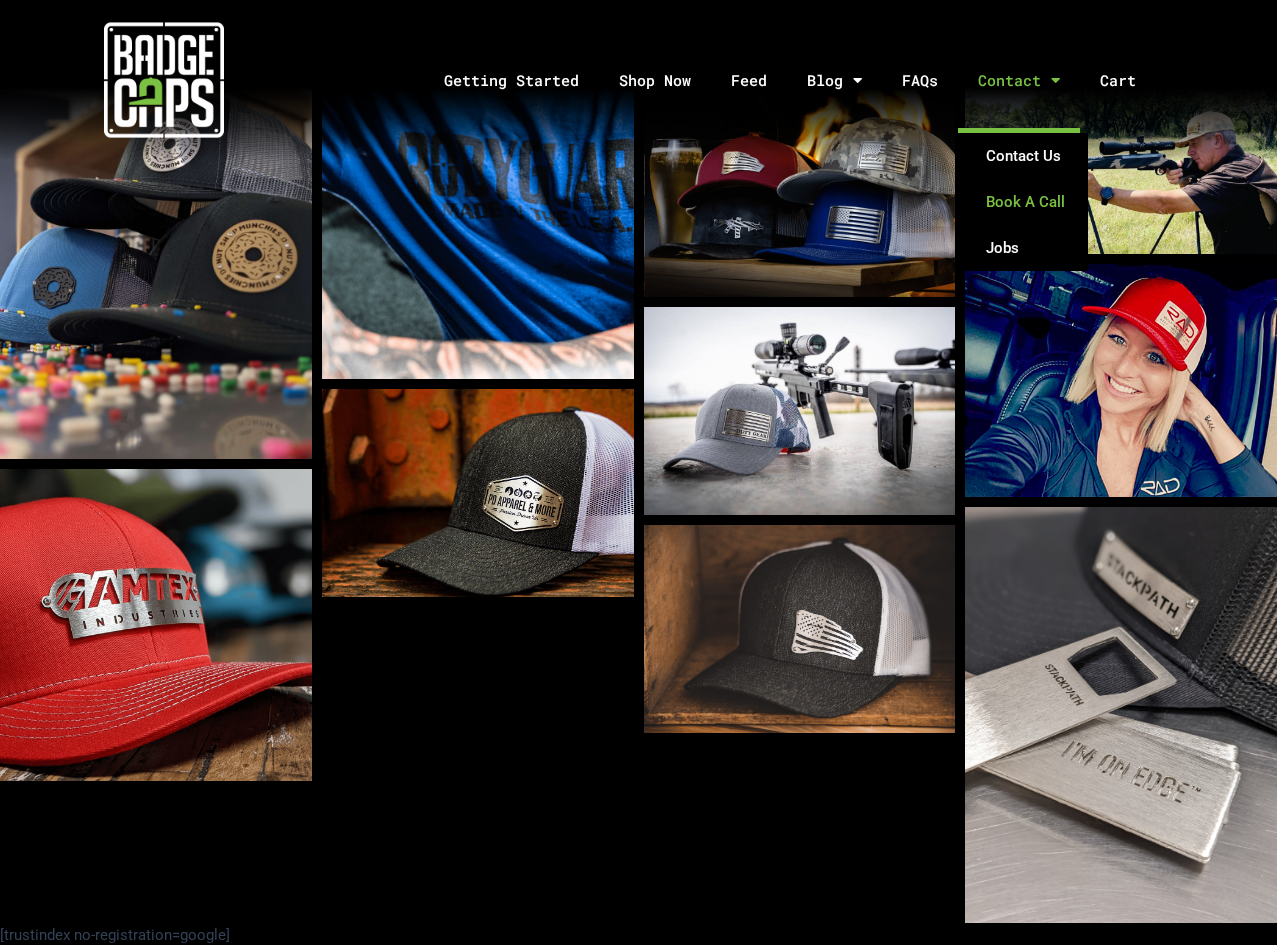 click on "Book A Call" 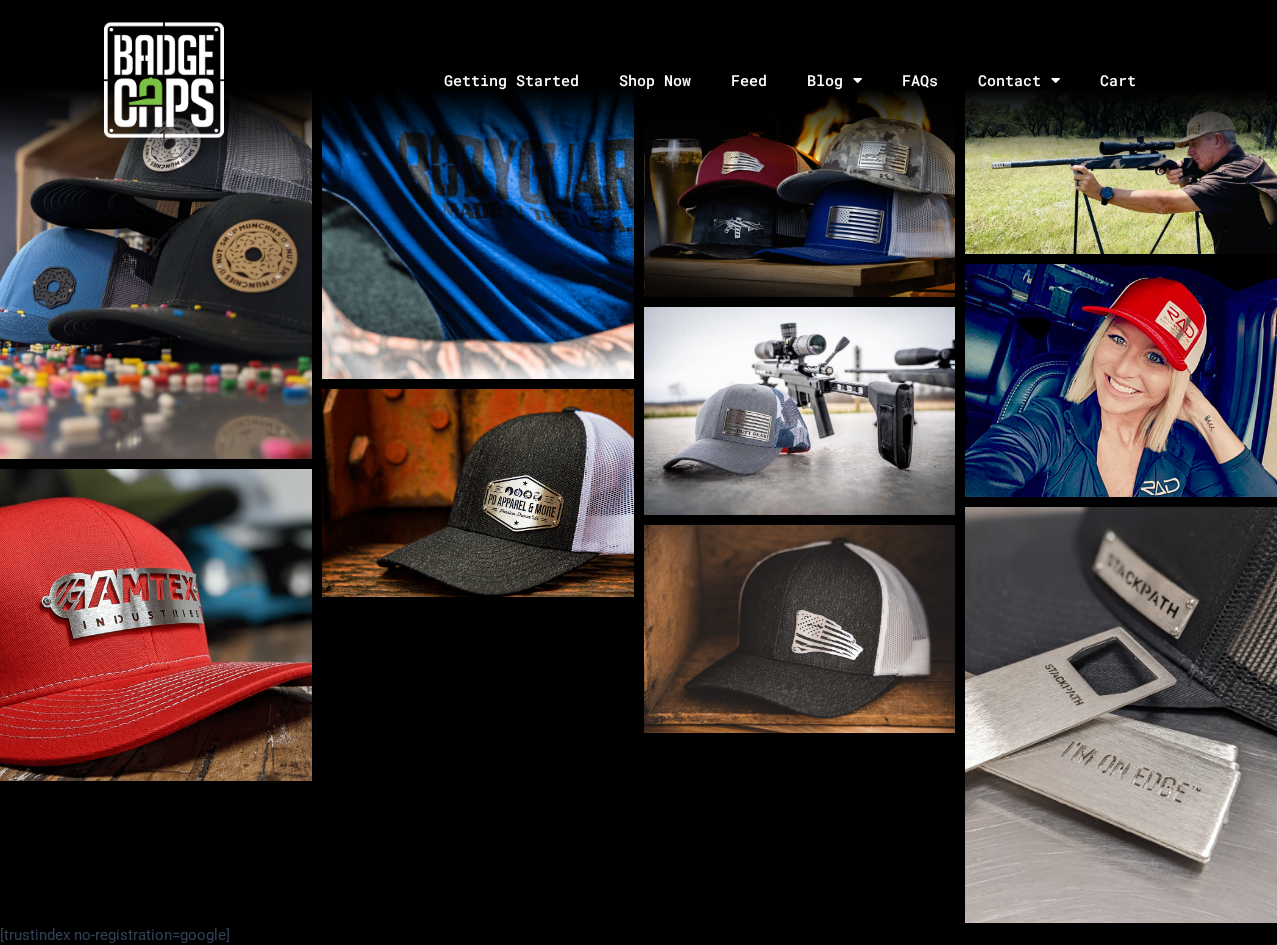 scroll, scrollTop: 2382, scrollLeft: 0, axis: vertical 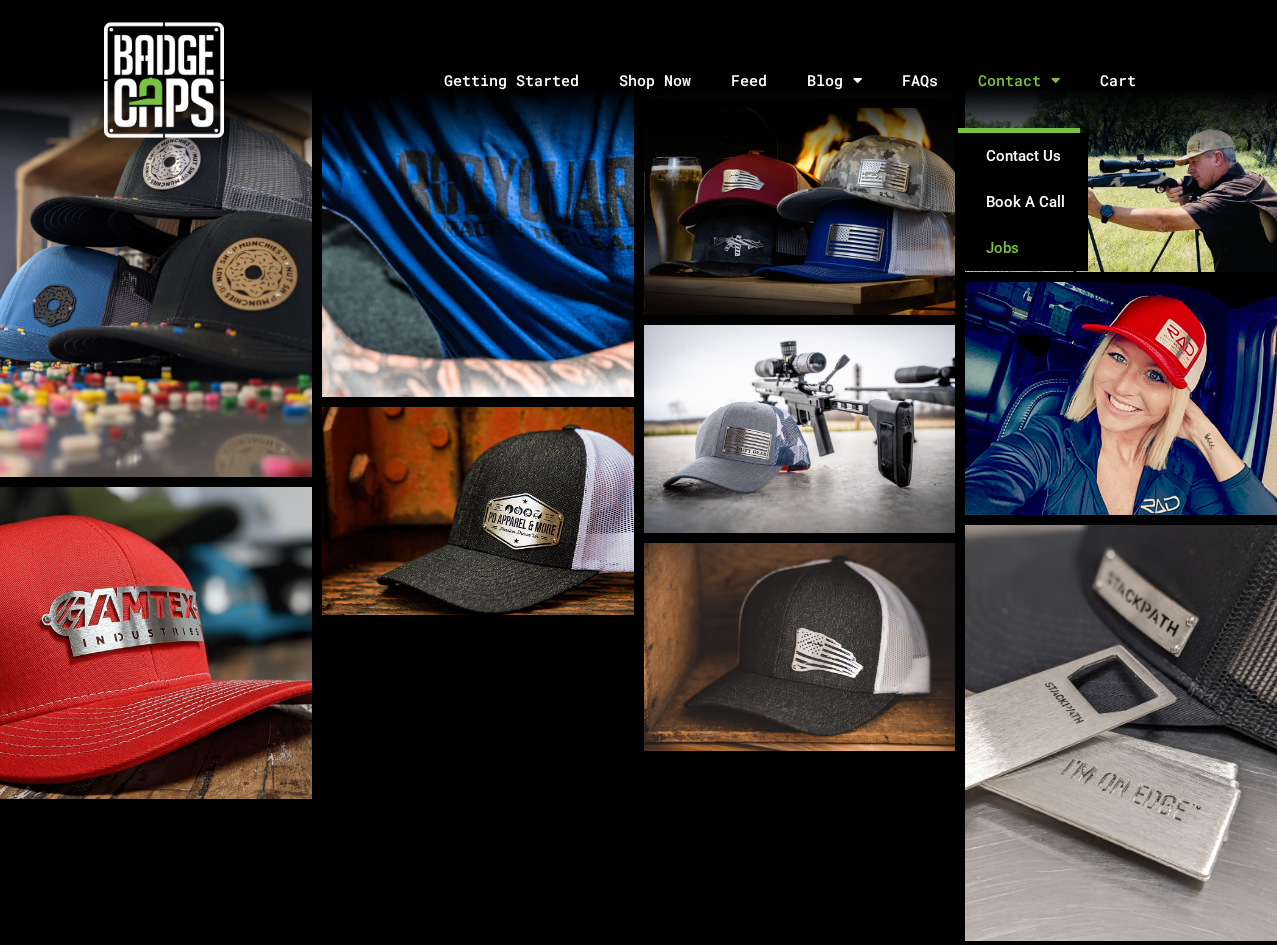 click on "Jobs" 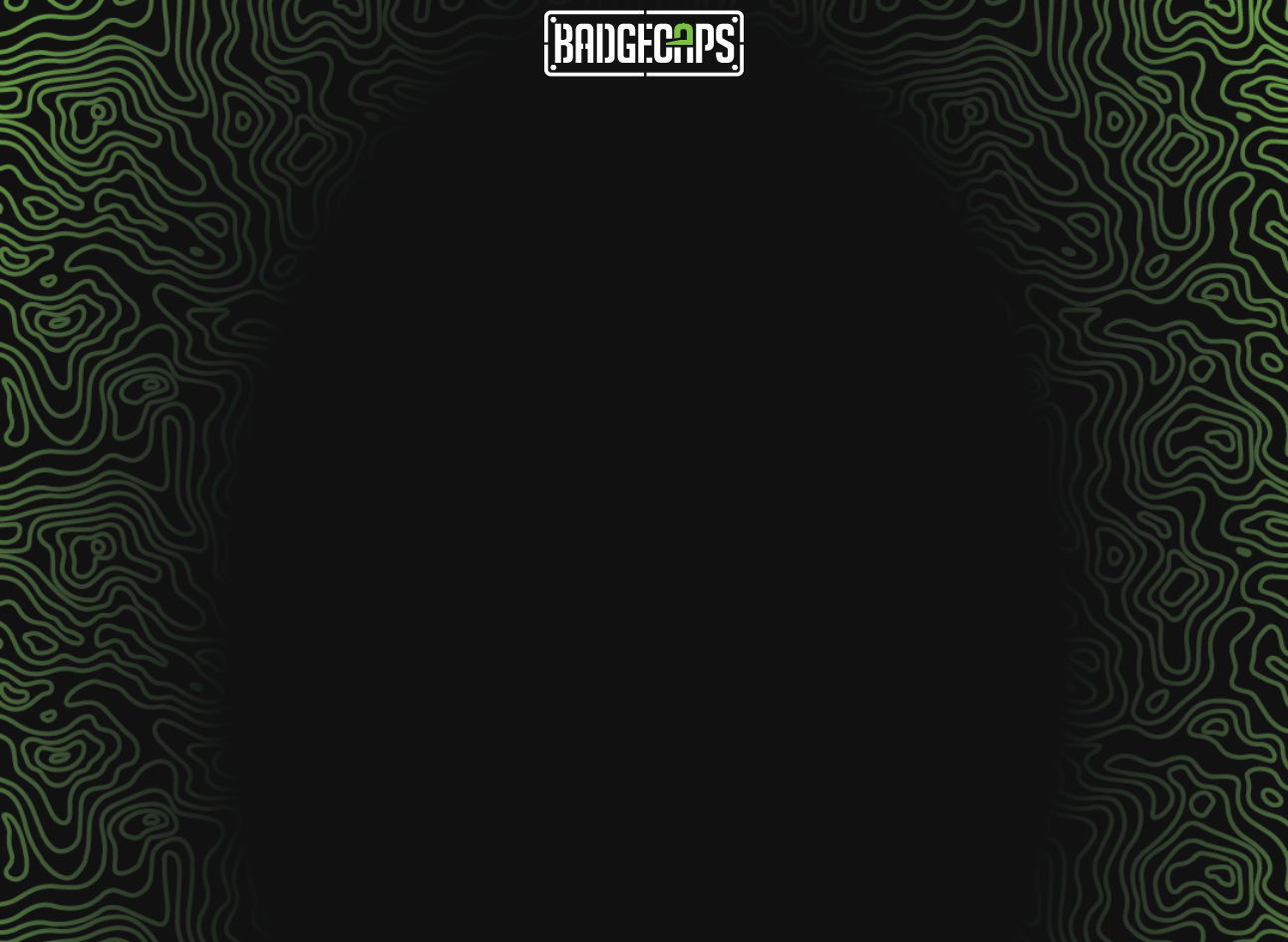 scroll, scrollTop: 0, scrollLeft: 0, axis: both 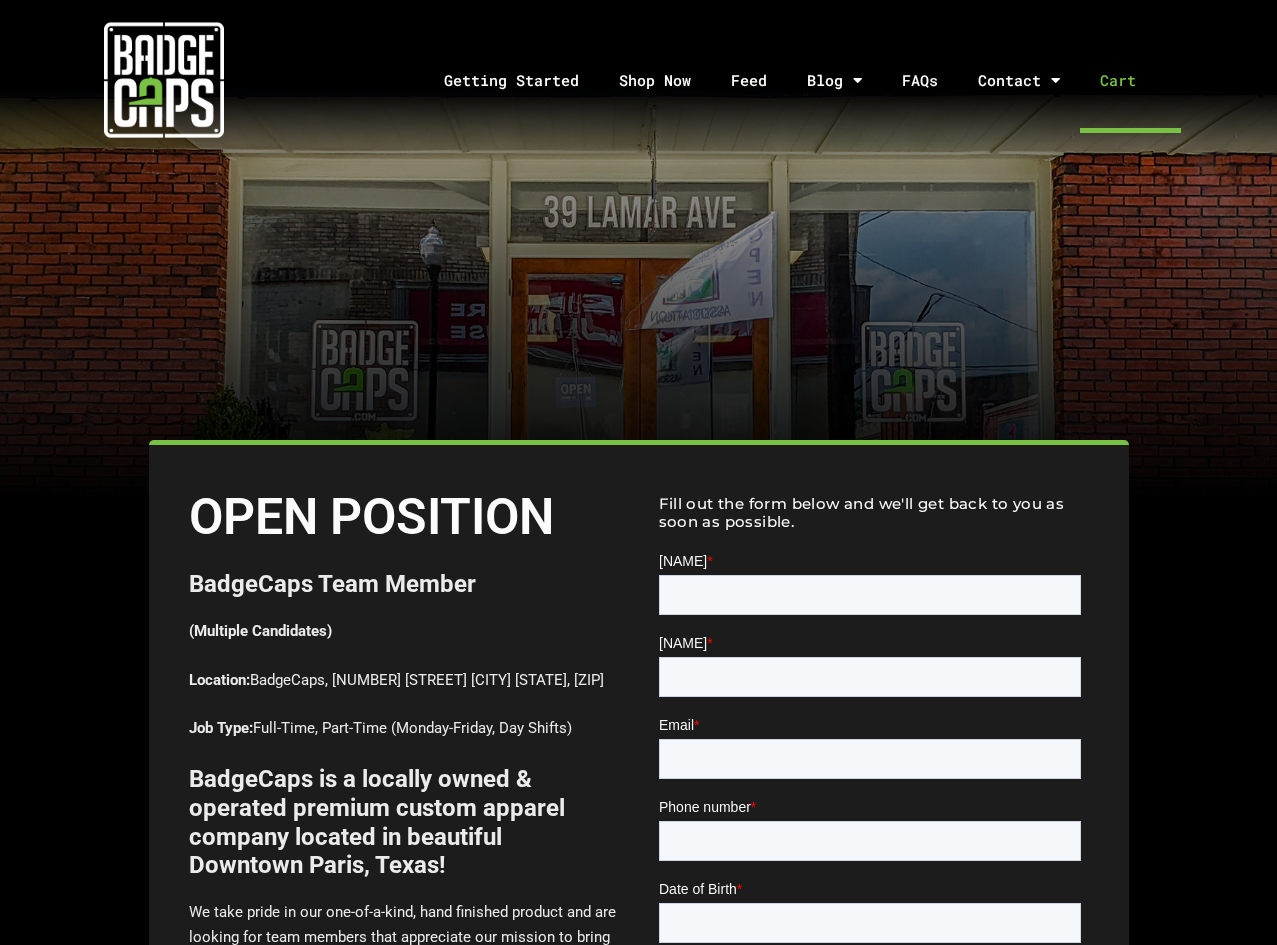 click on "Cart" 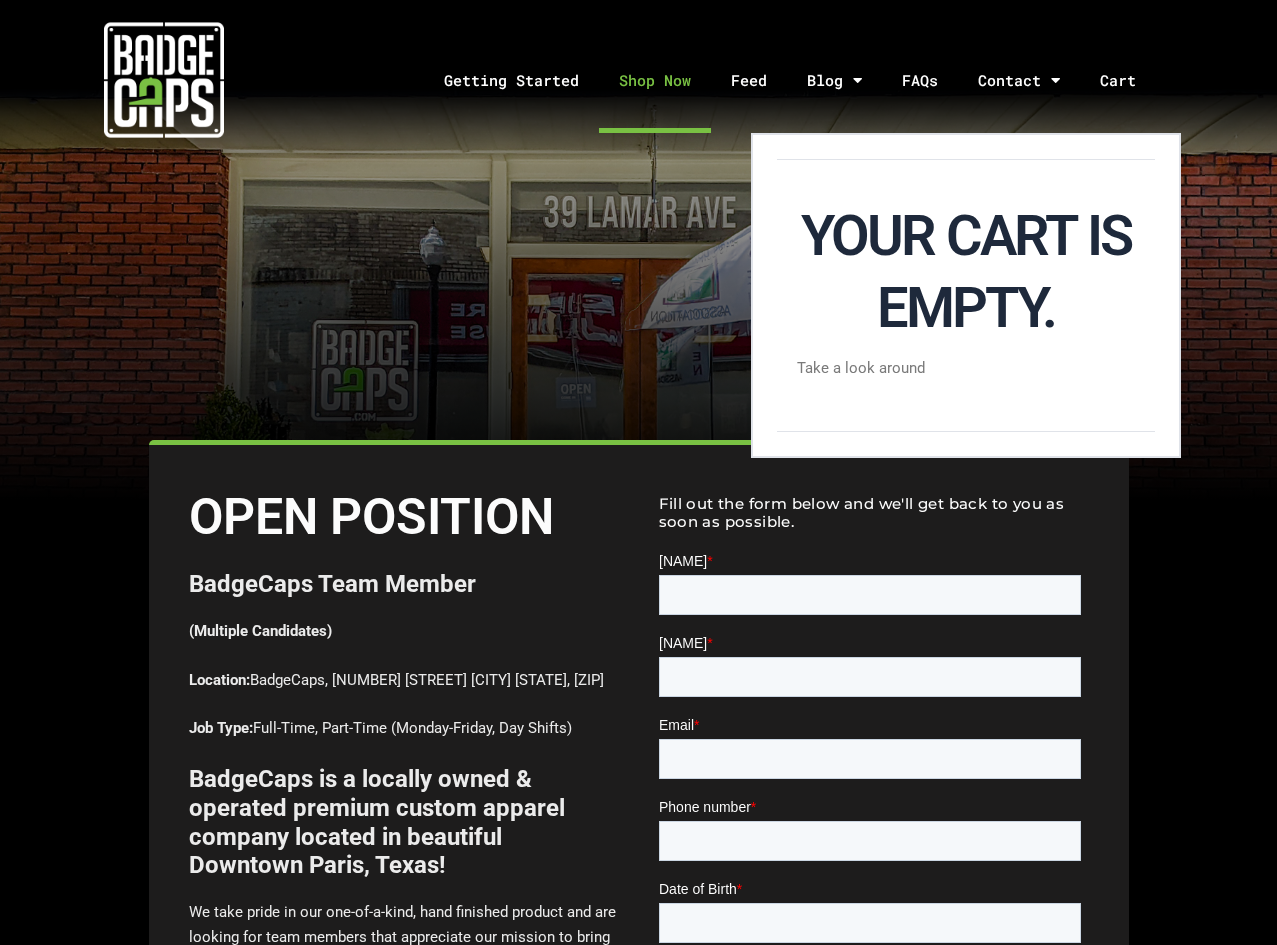 click on "Shop Now" 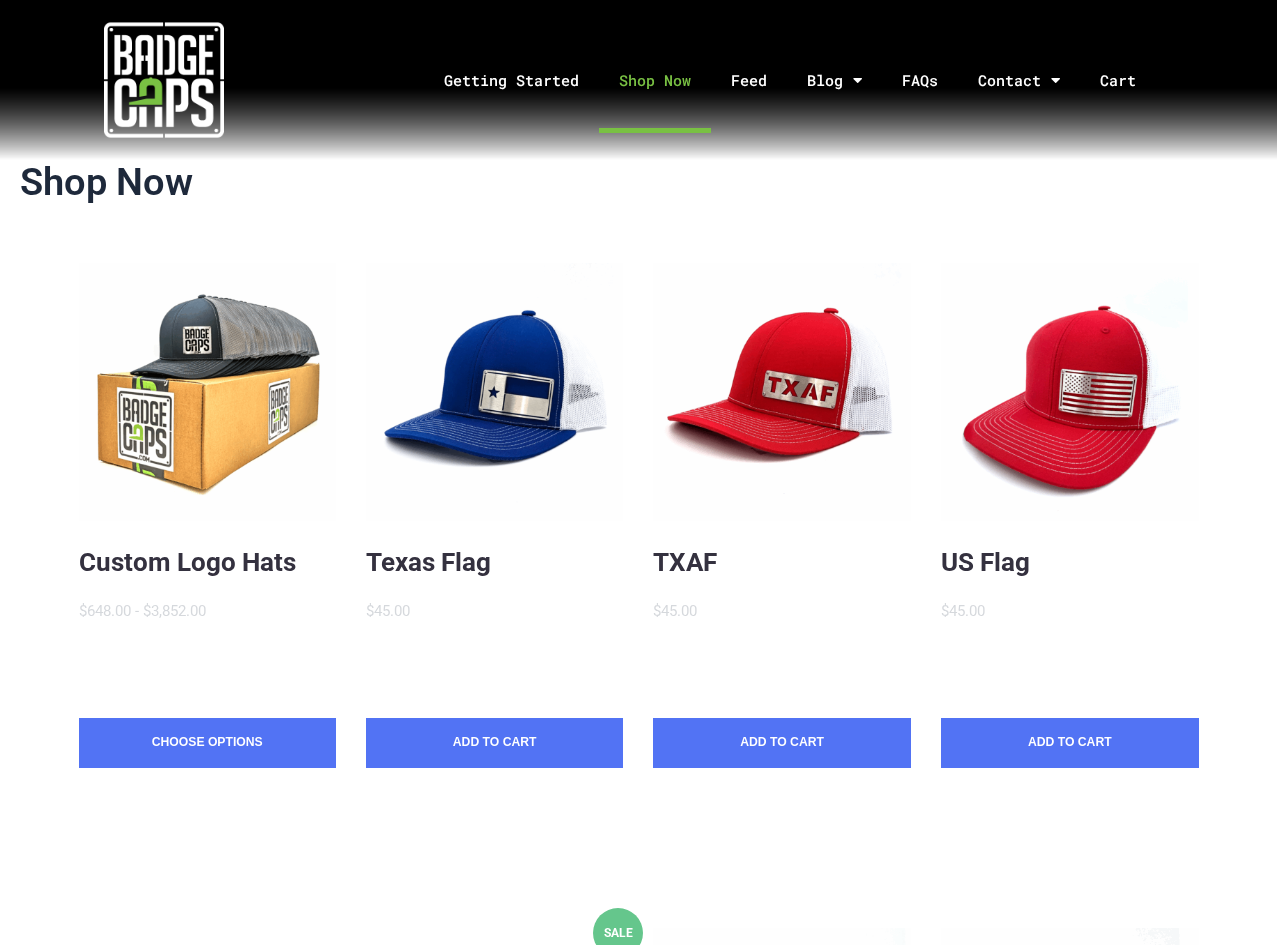 scroll, scrollTop: 0, scrollLeft: 0, axis: both 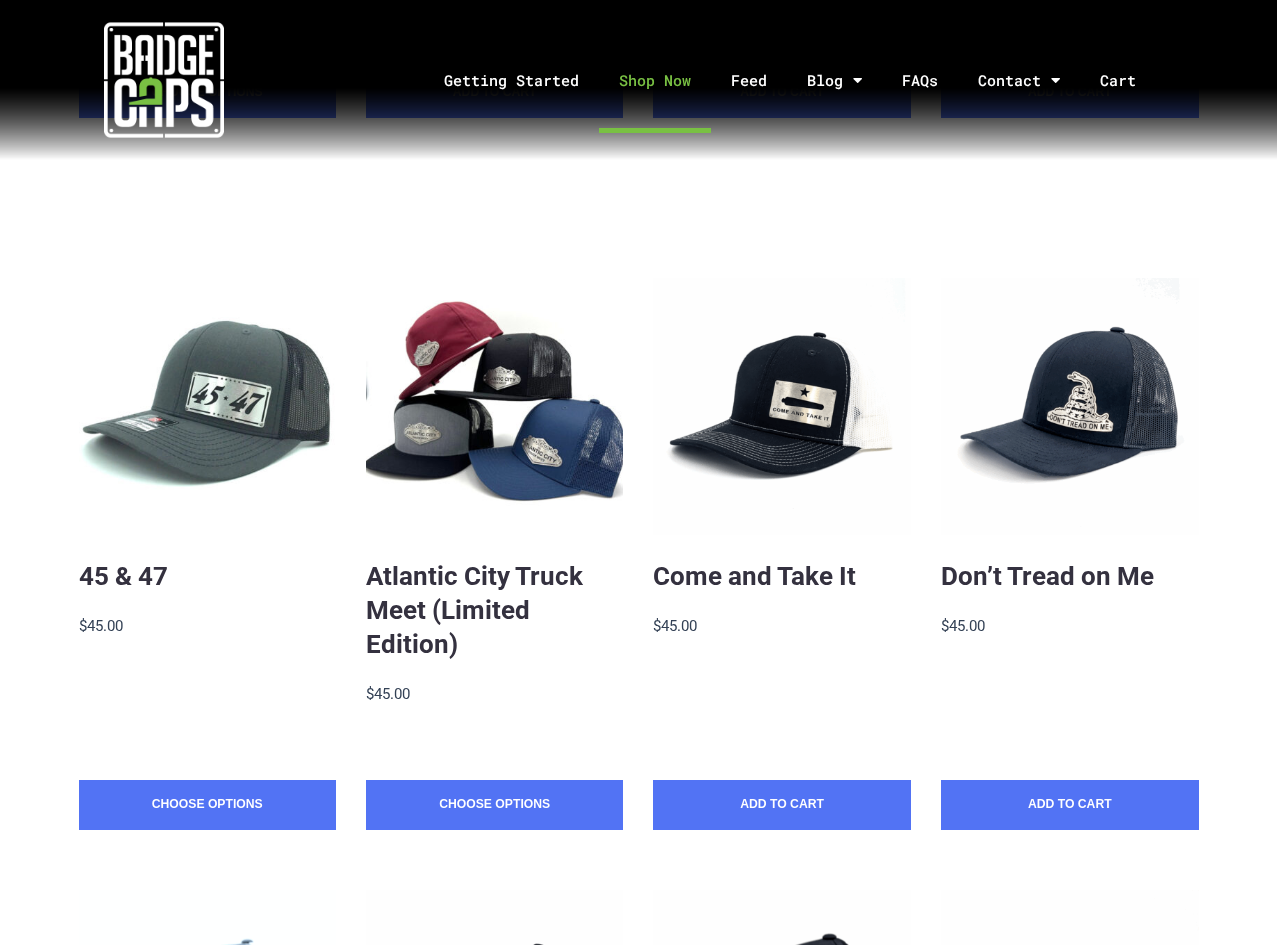 click at bounding box center [164, 80] 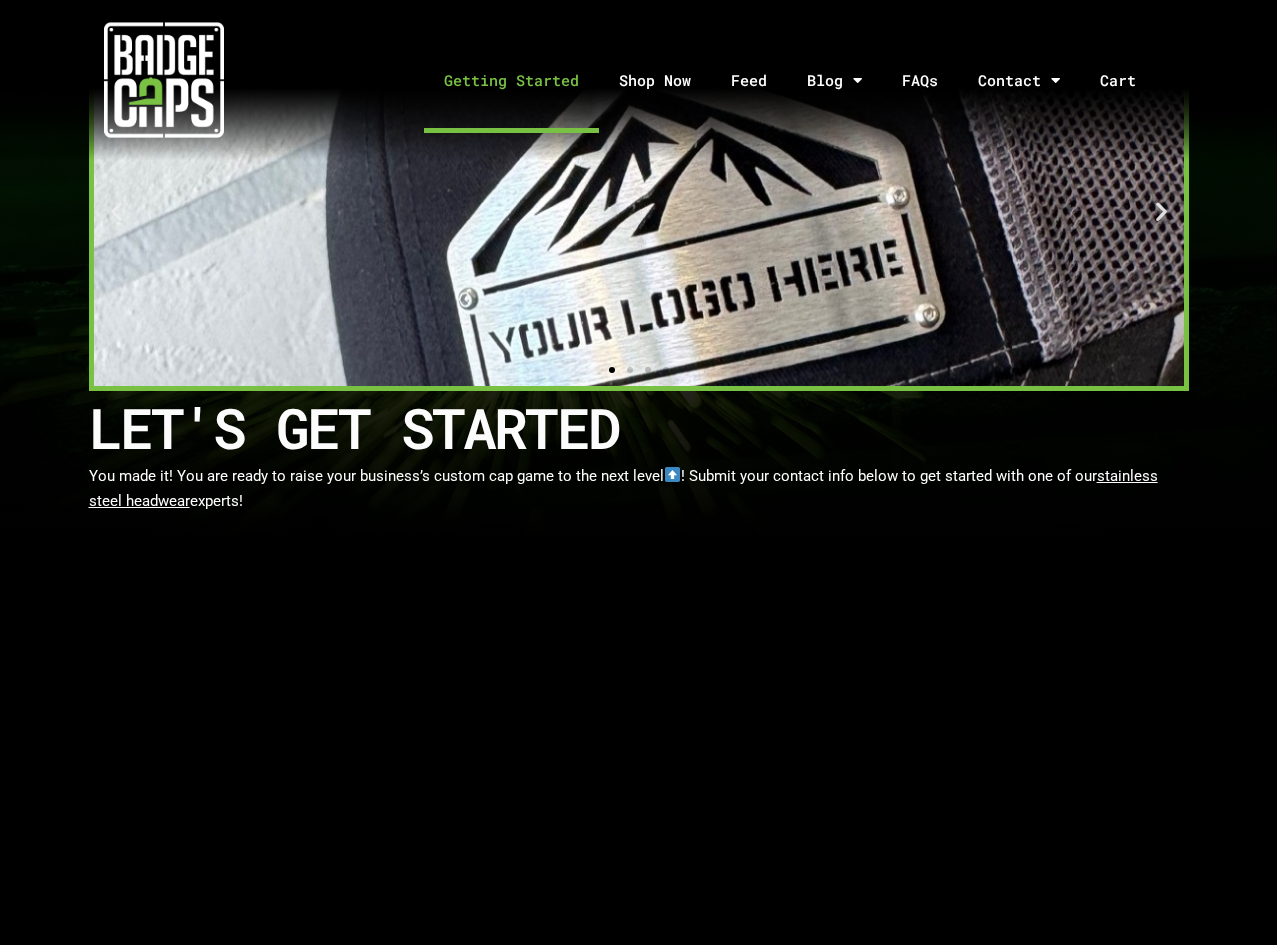 scroll, scrollTop: 353, scrollLeft: 0, axis: vertical 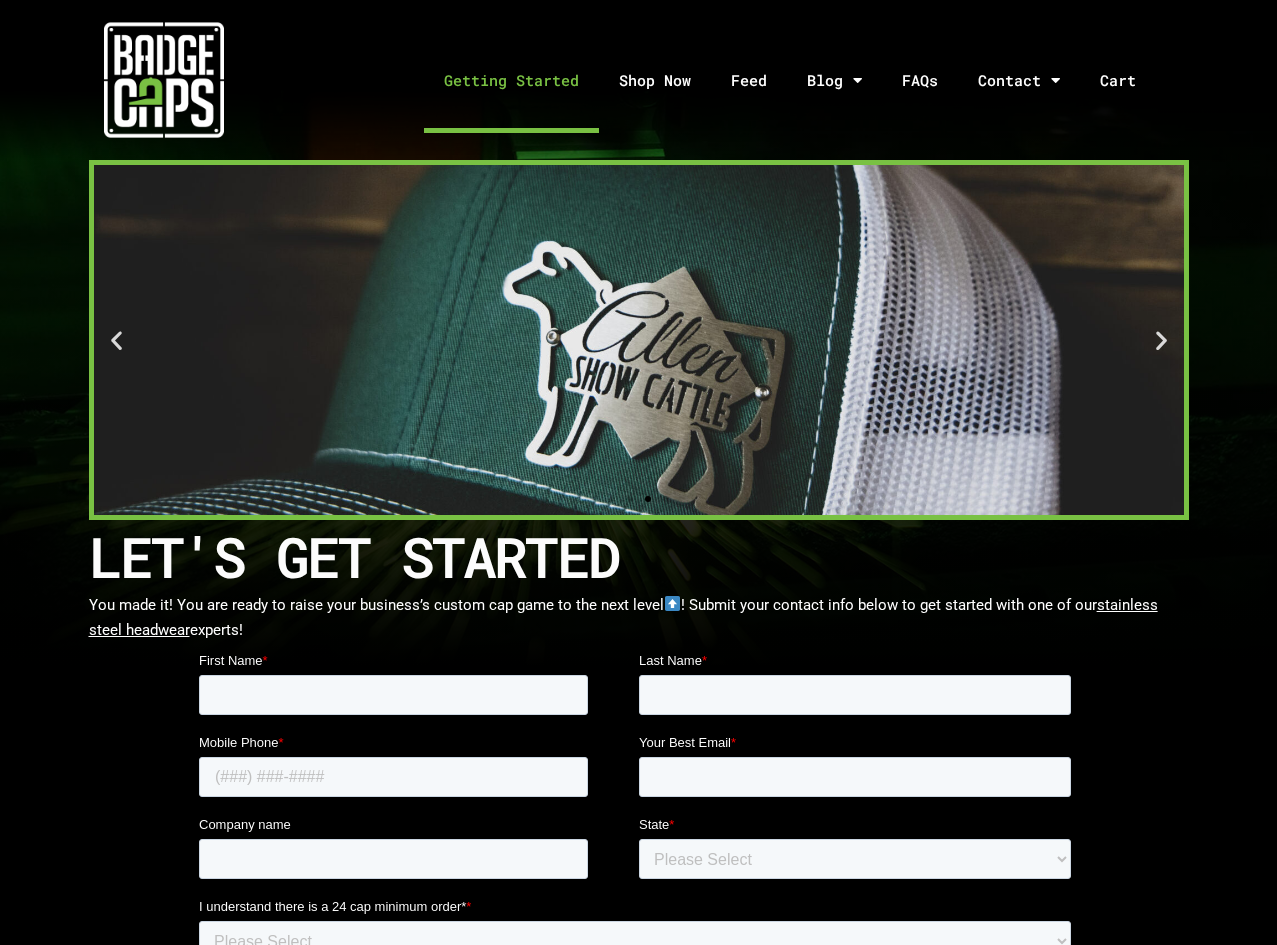 click at bounding box center [164, 80] 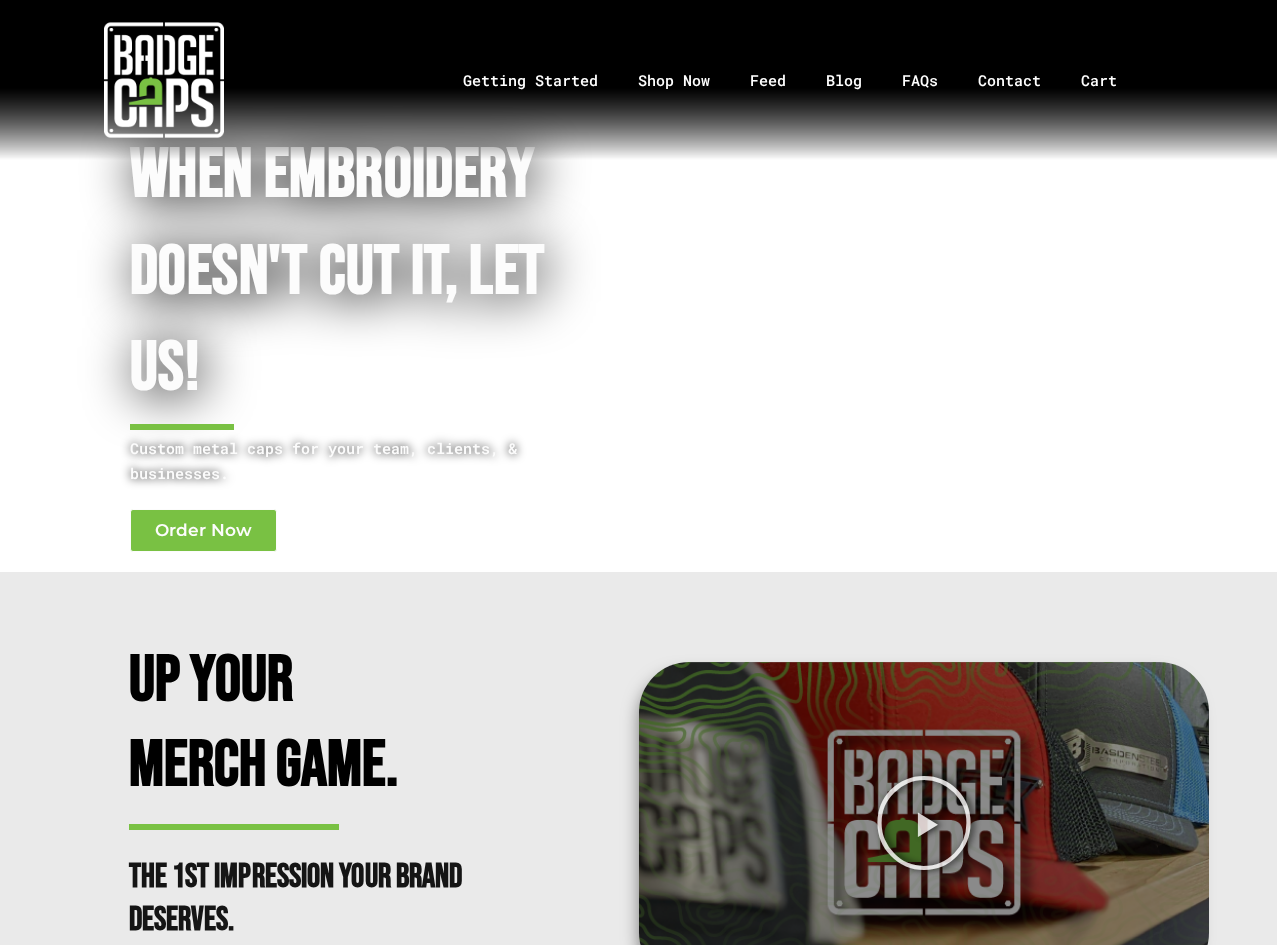 scroll, scrollTop: 0, scrollLeft: 0, axis: both 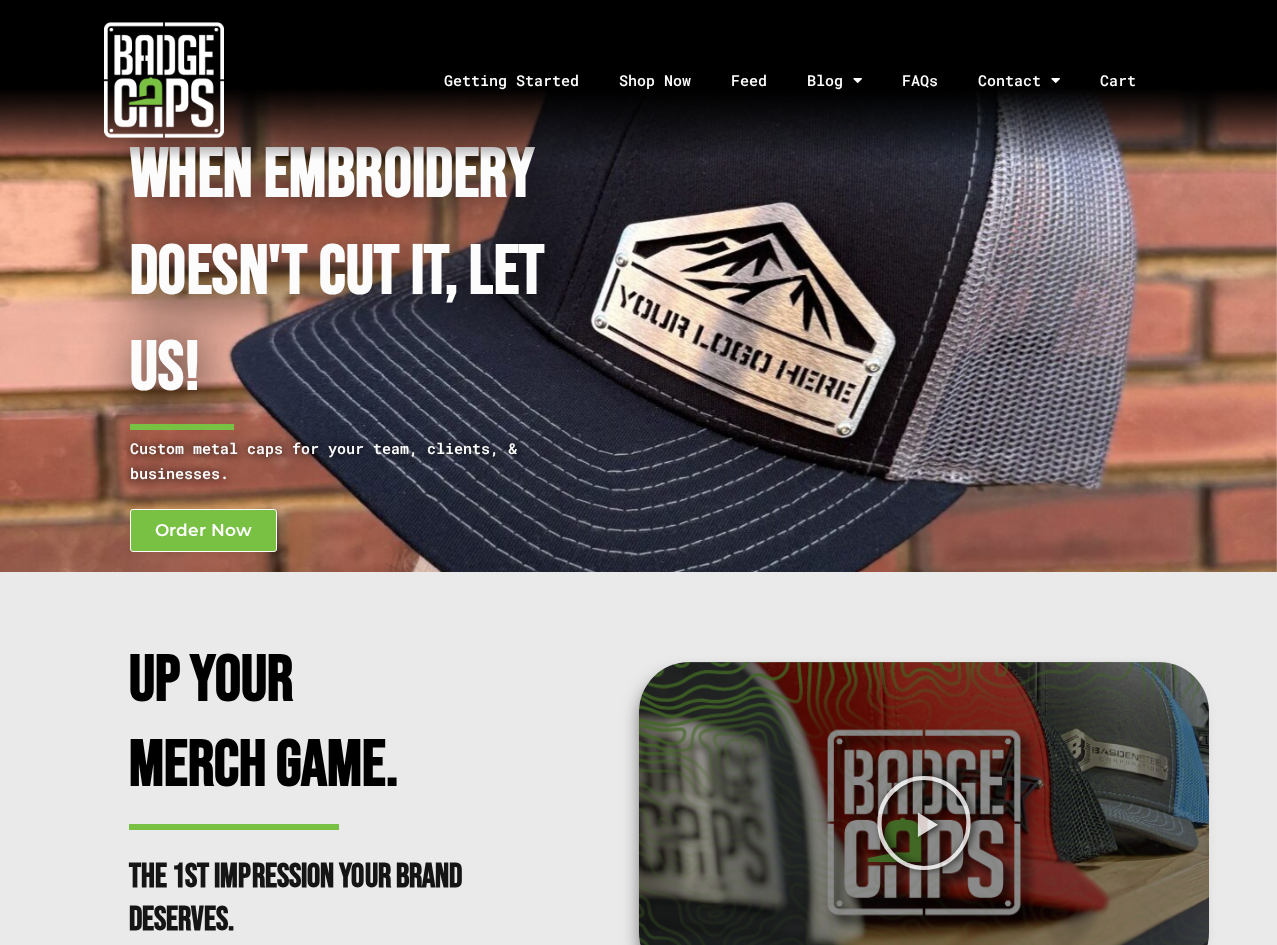 click at bounding box center (164, 80) 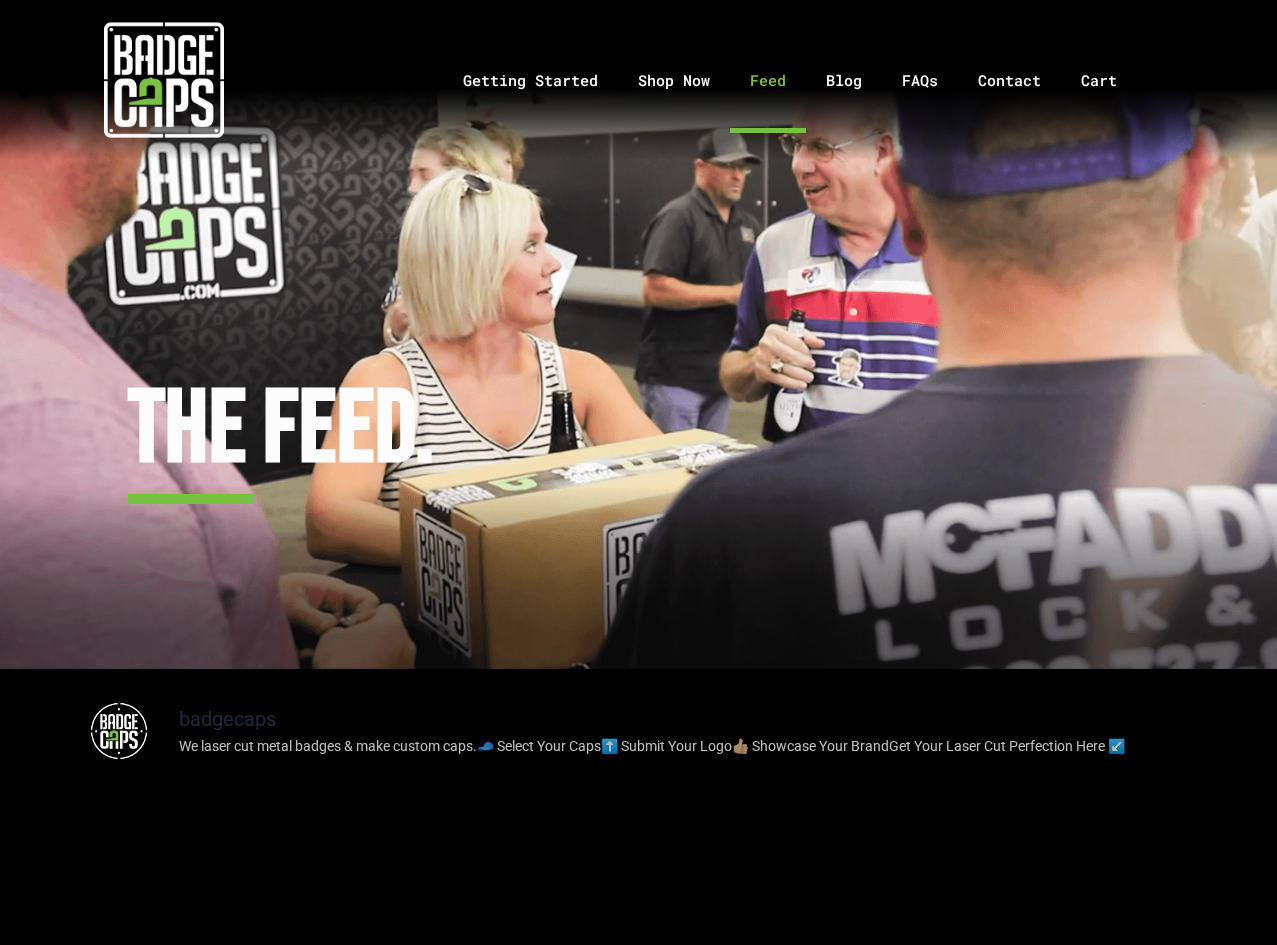 scroll, scrollTop: 0, scrollLeft: 0, axis: both 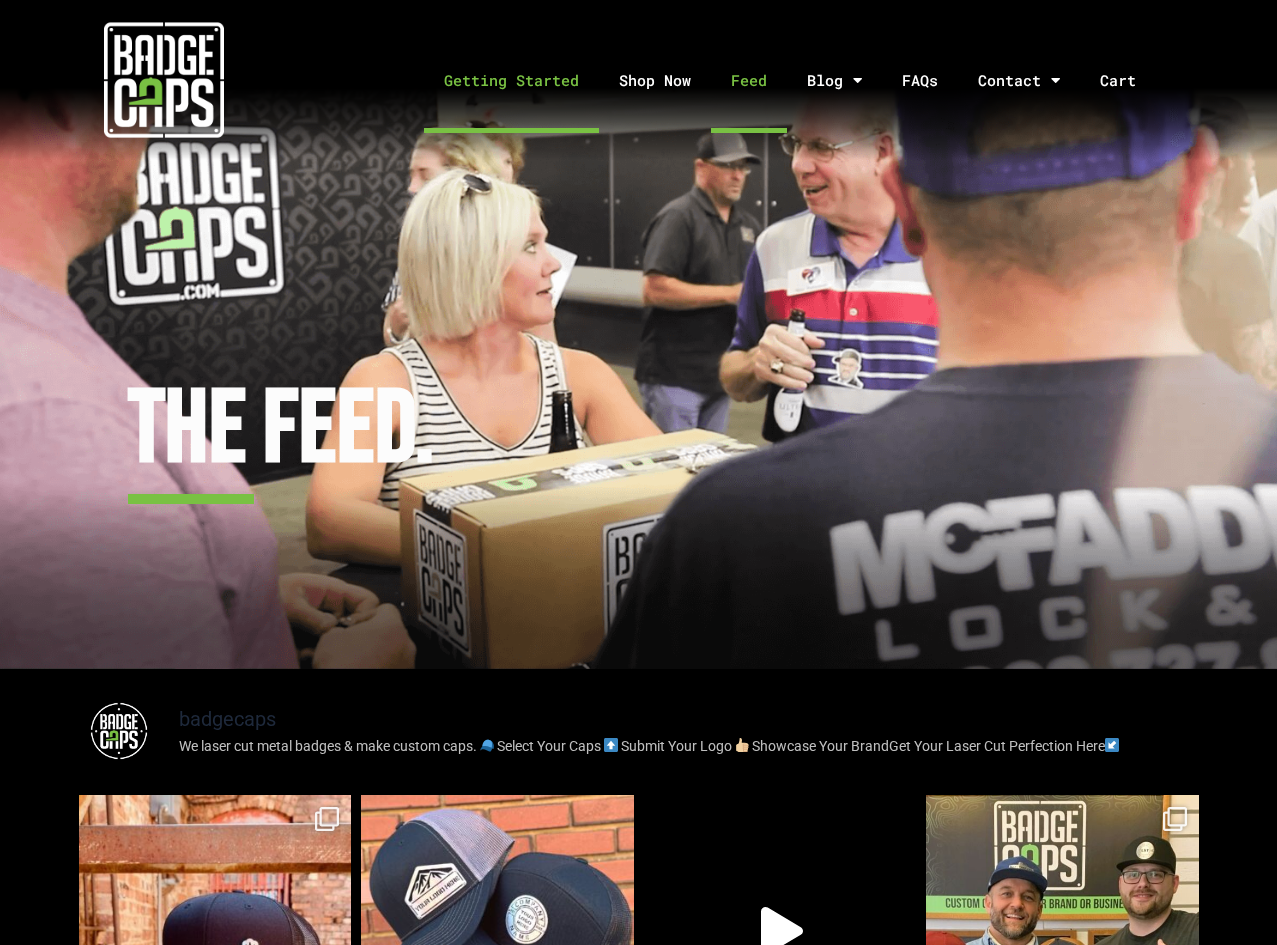 click on "Getting Started" 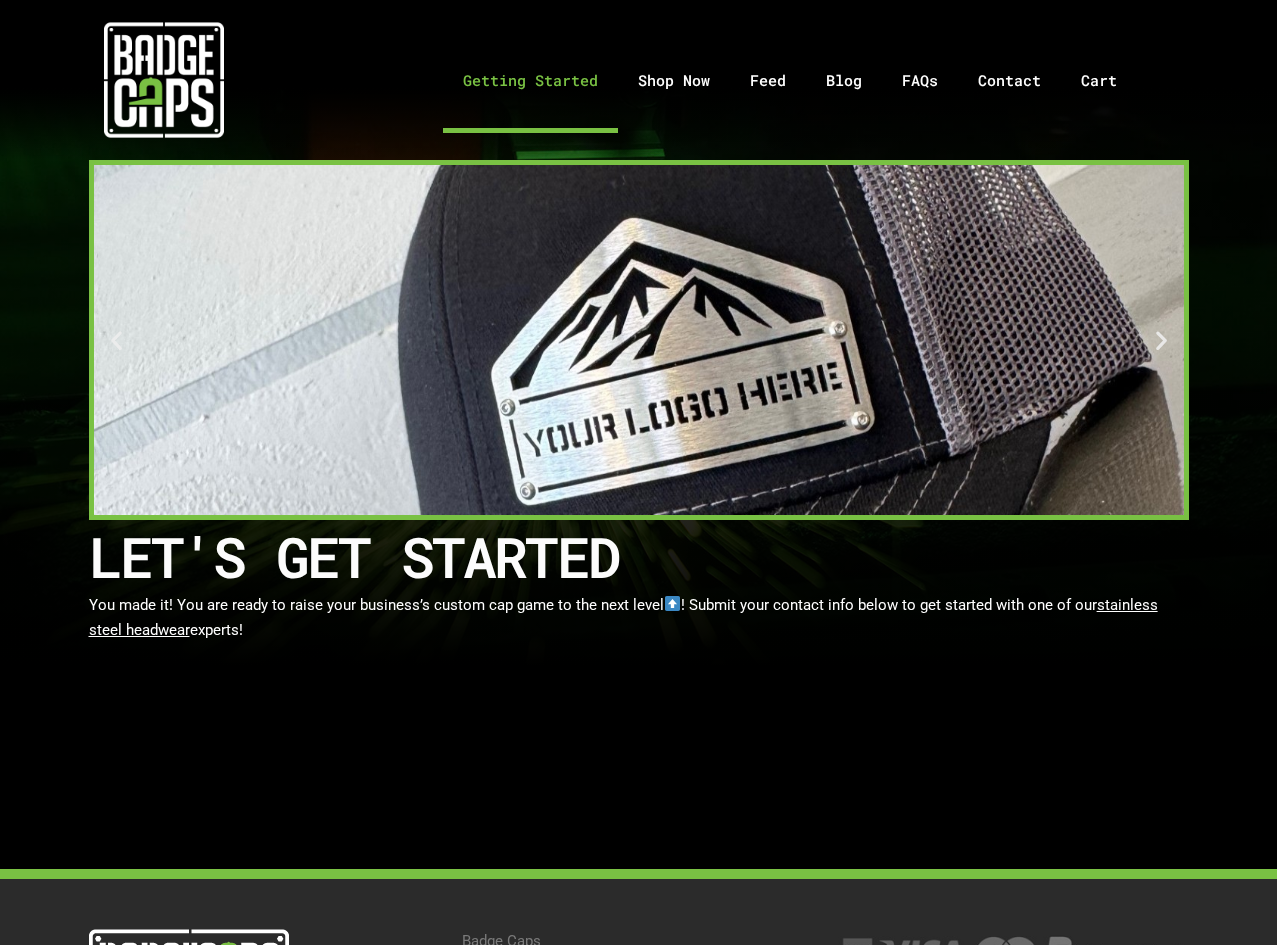 scroll, scrollTop: 0, scrollLeft: 0, axis: both 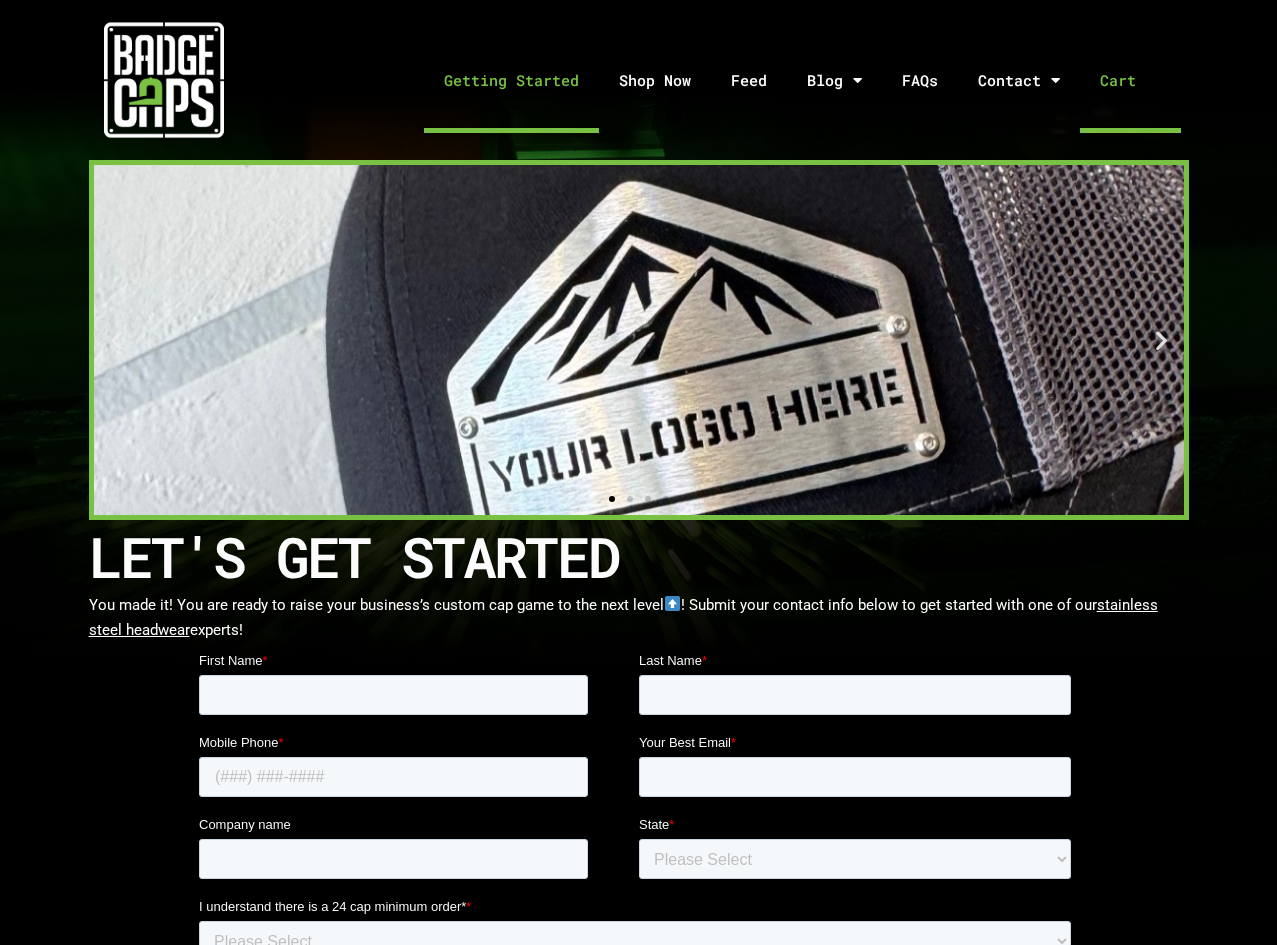 click on "Cart" 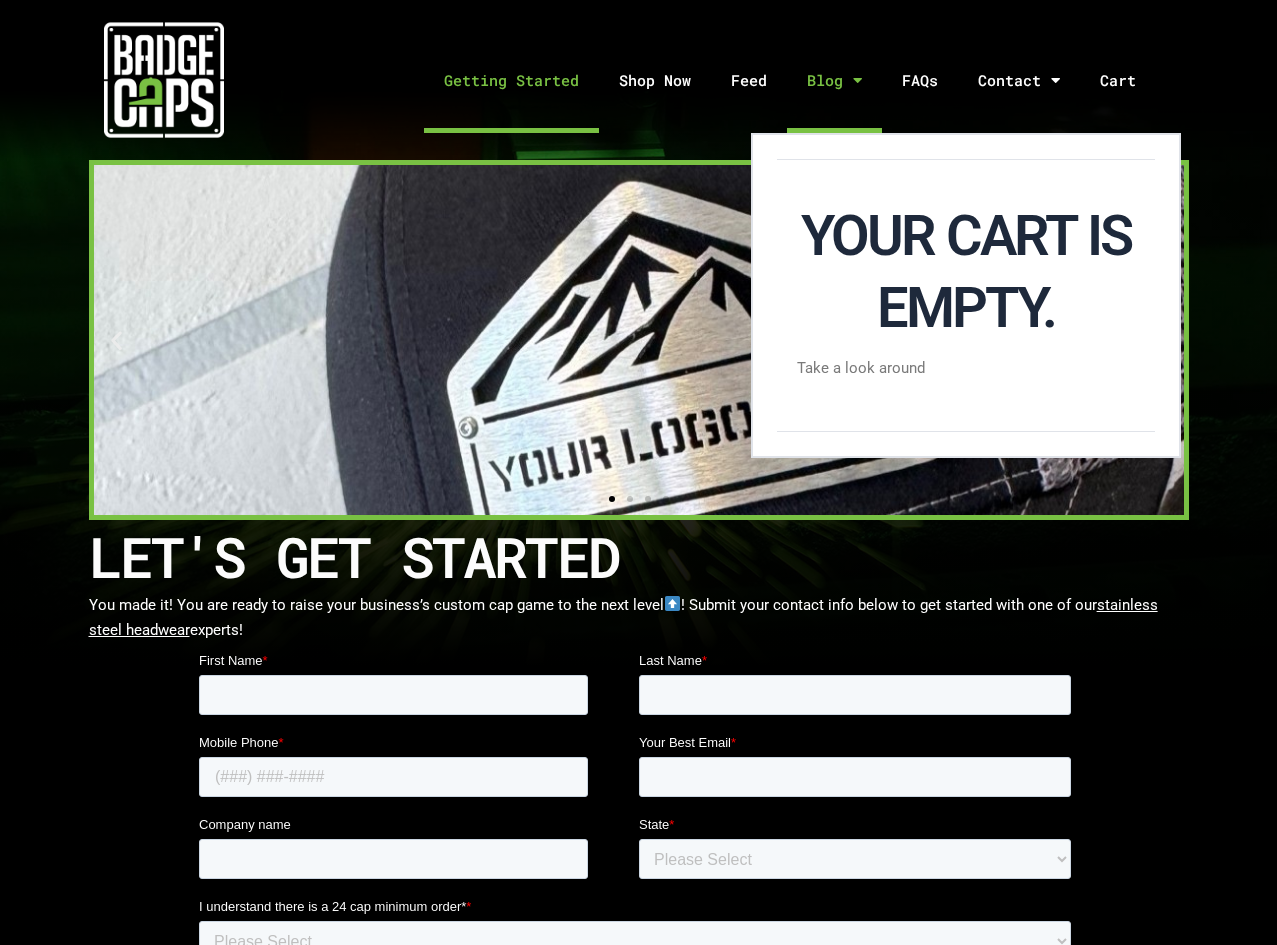 click 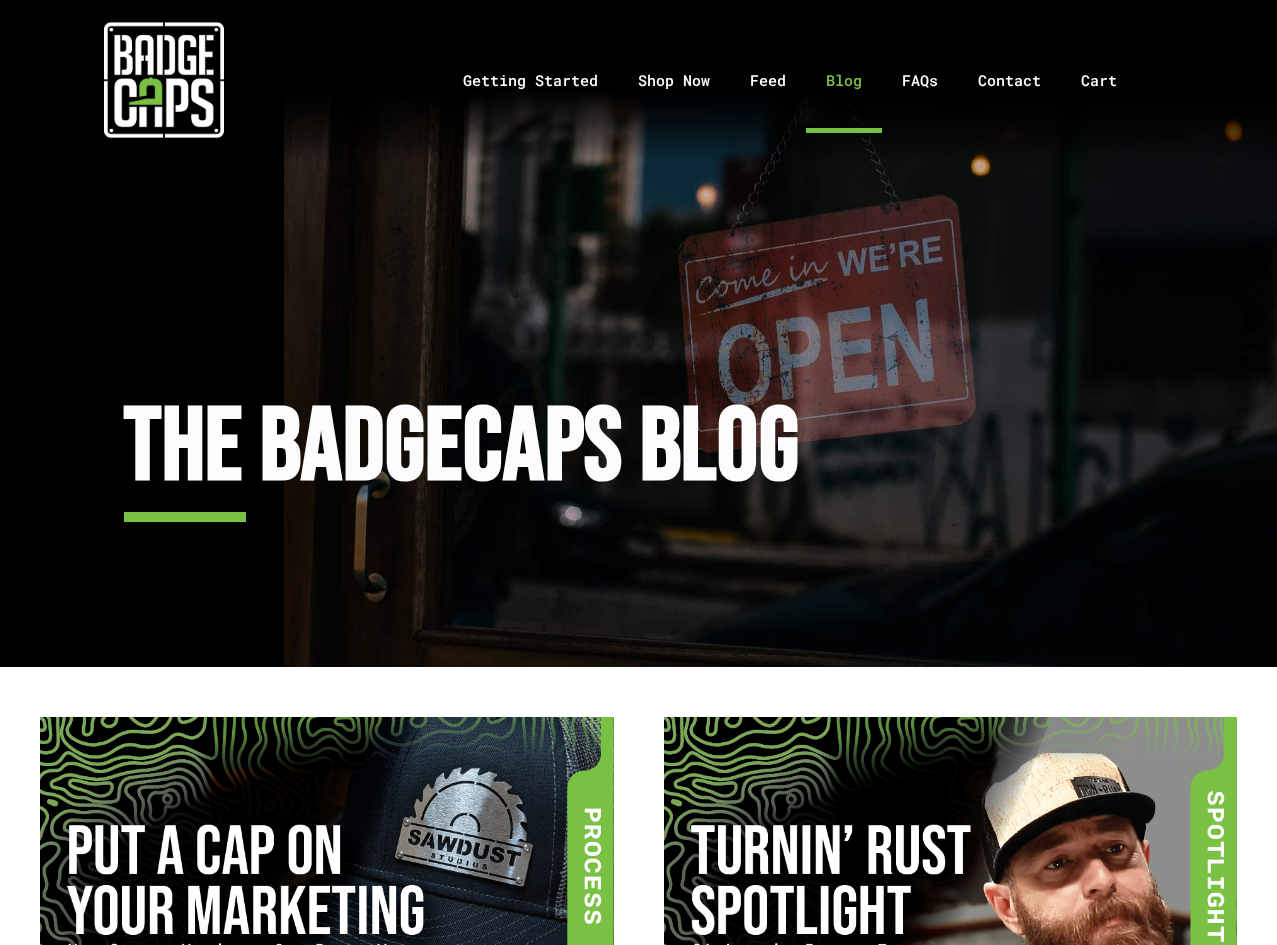 scroll, scrollTop: 0, scrollLeft: 0, axis: both 